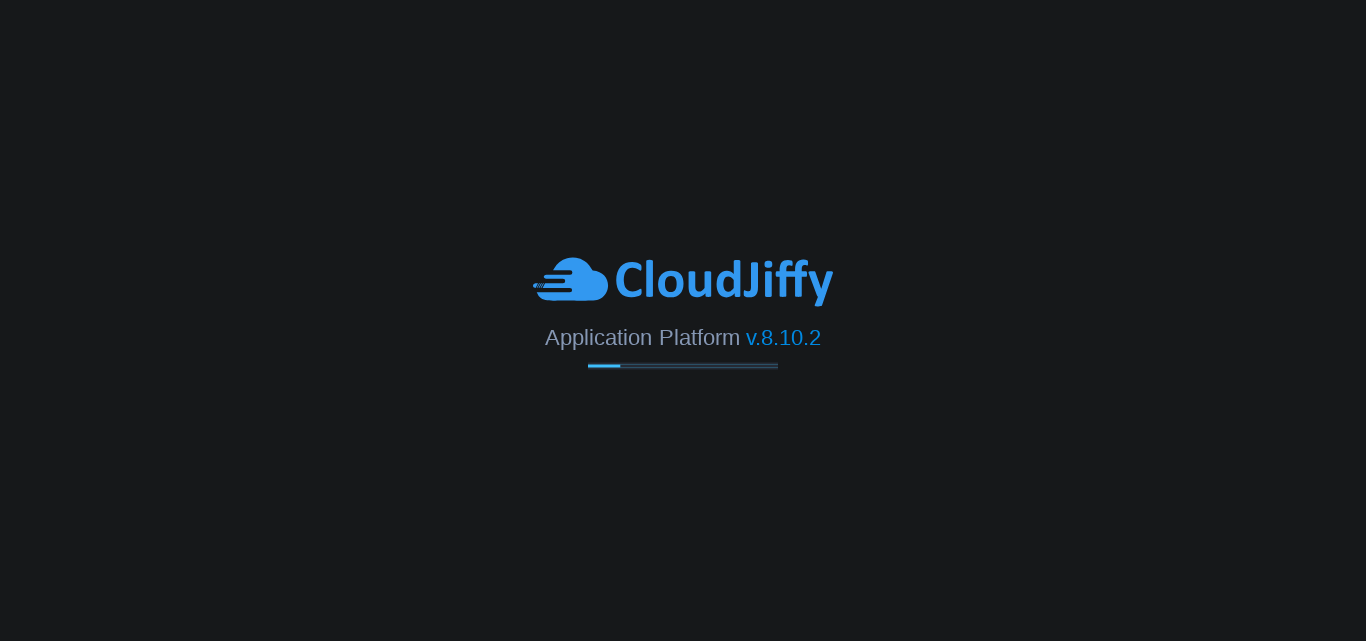 scroll, scrollTop: 0, scrollLeft: 0, axis: both 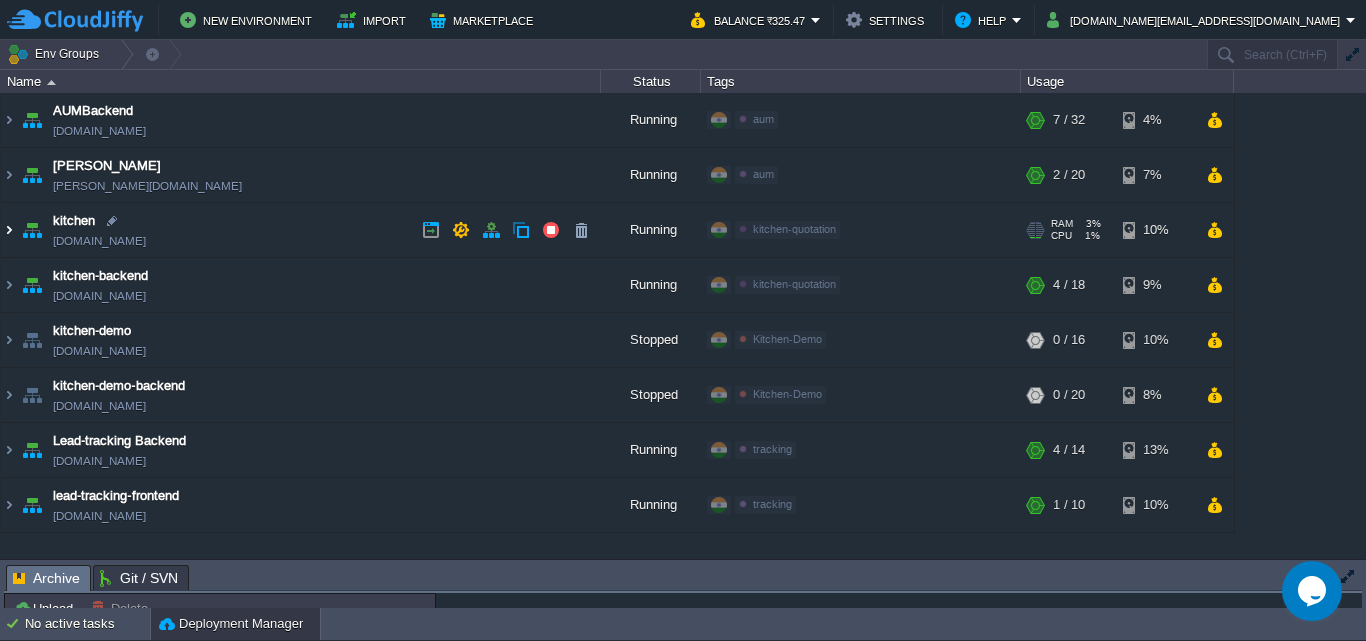 click at bounding box center (9, 230) 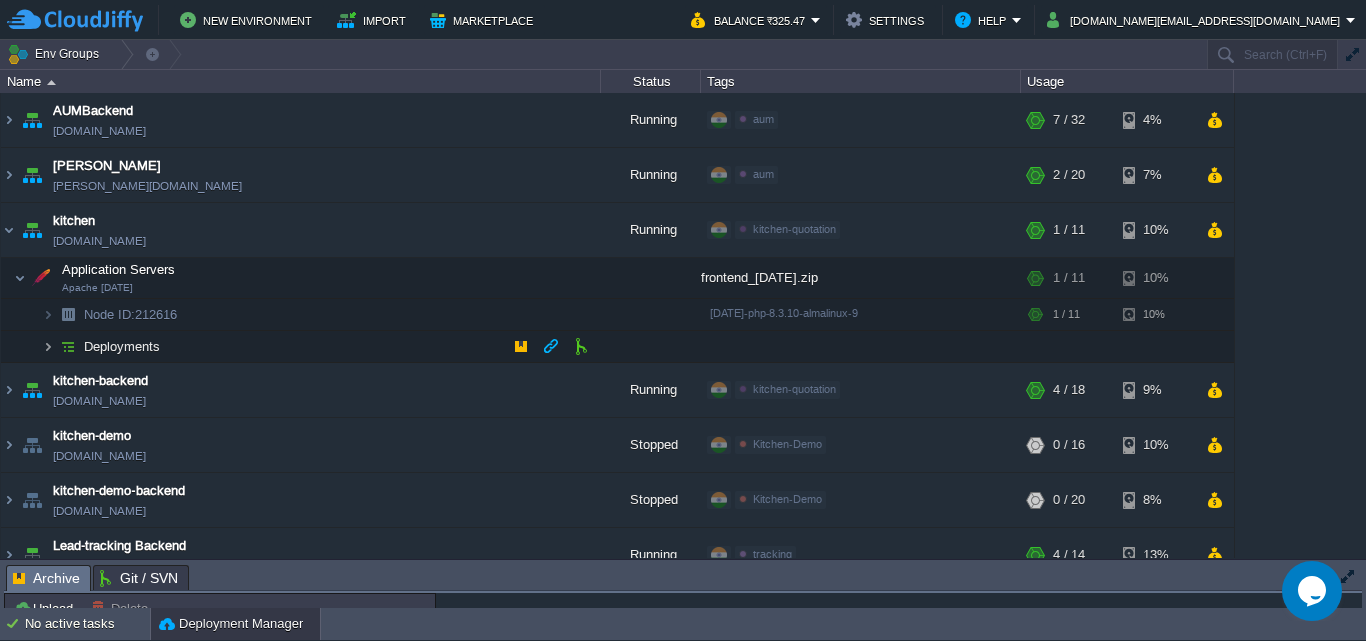 click at bounding box center [48, 346] 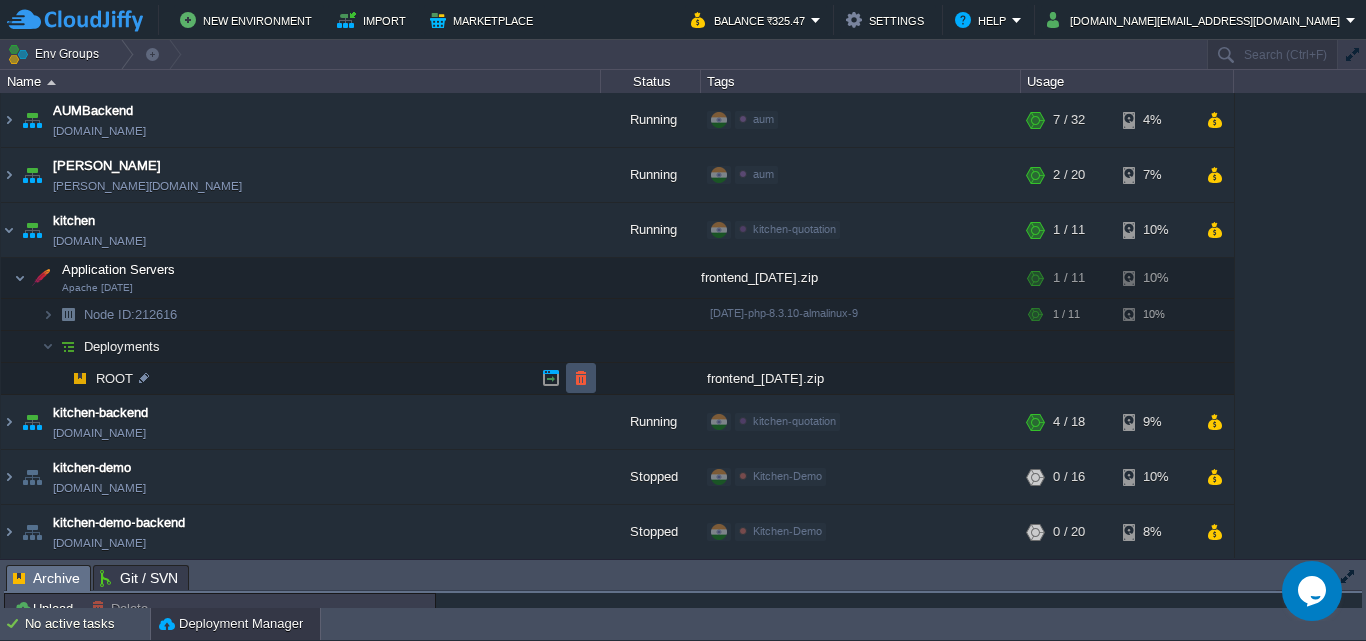click at bounding box center (581, 378) 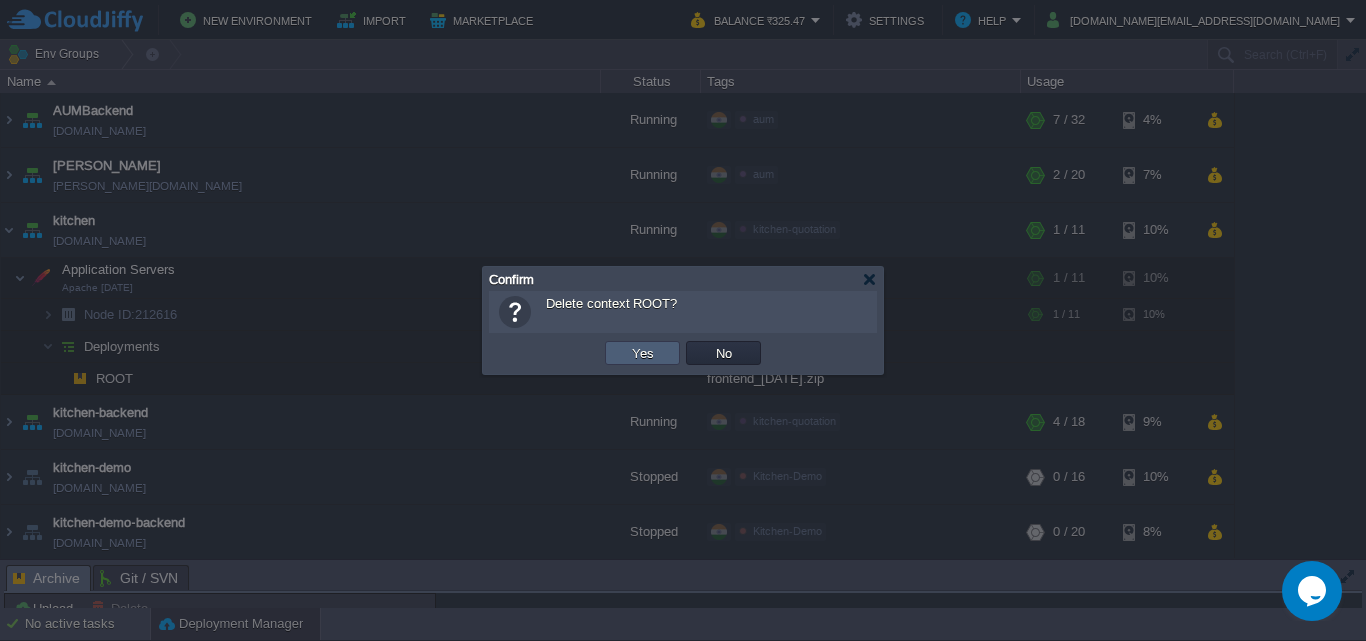 click on "Yes" at bounding box center (643, 353) 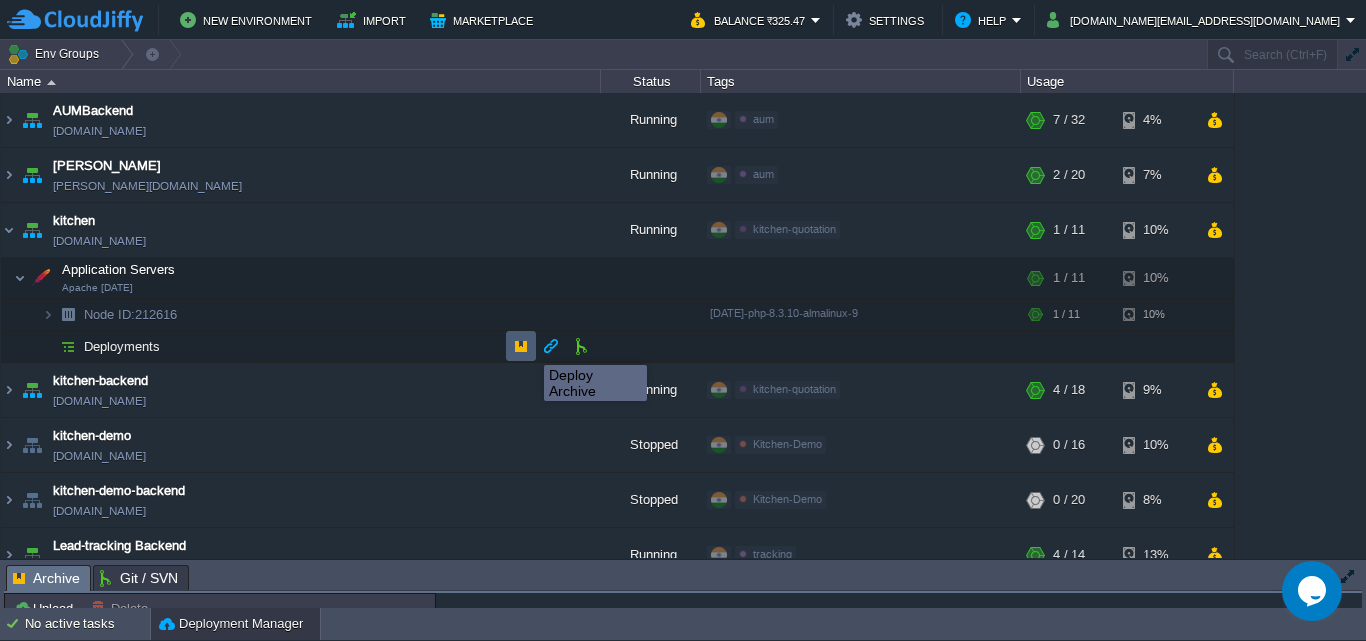 click at bounding box center (521, 346) 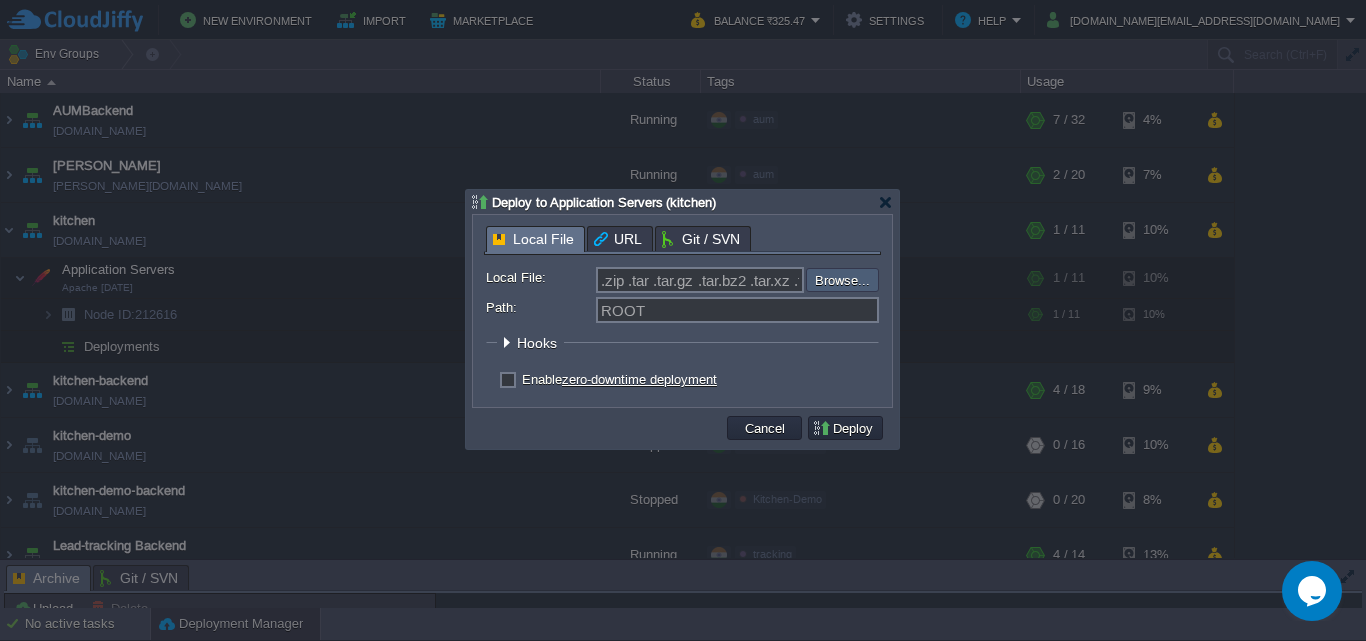 click at bounding box center [752, 280] 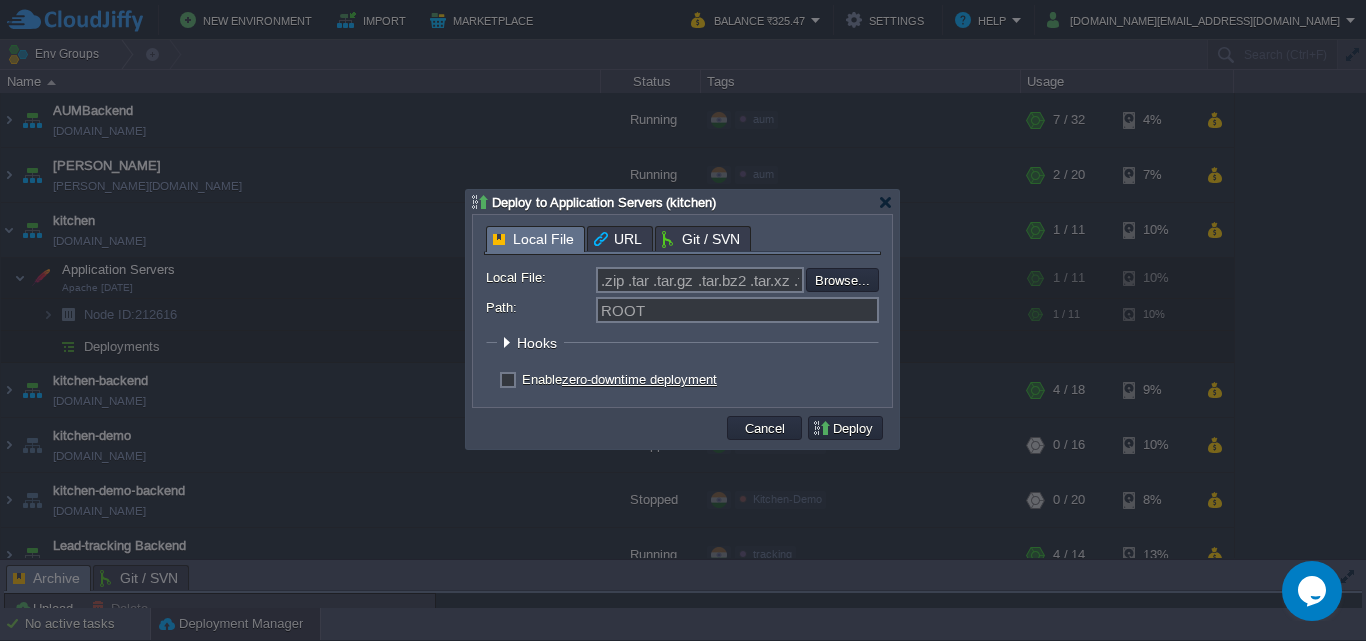 type on "C:\fakepath\frontend_[DATE].zip" 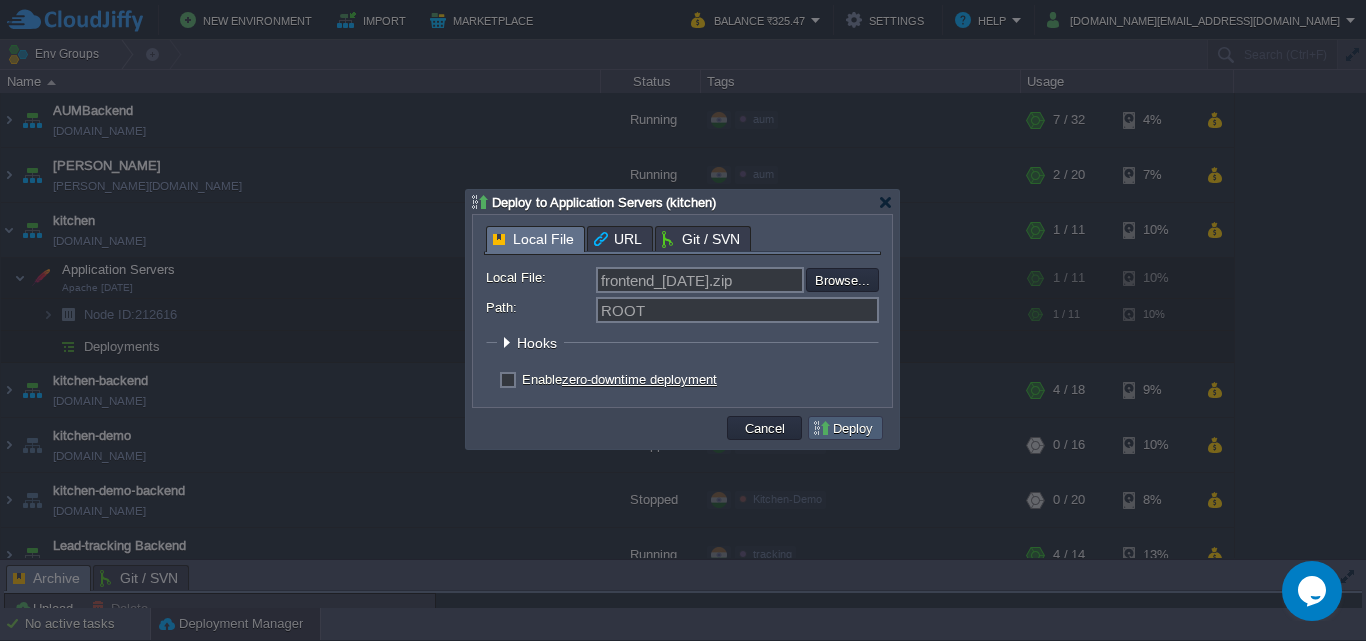 click on "Deploy" at bounding box center (845, 428) 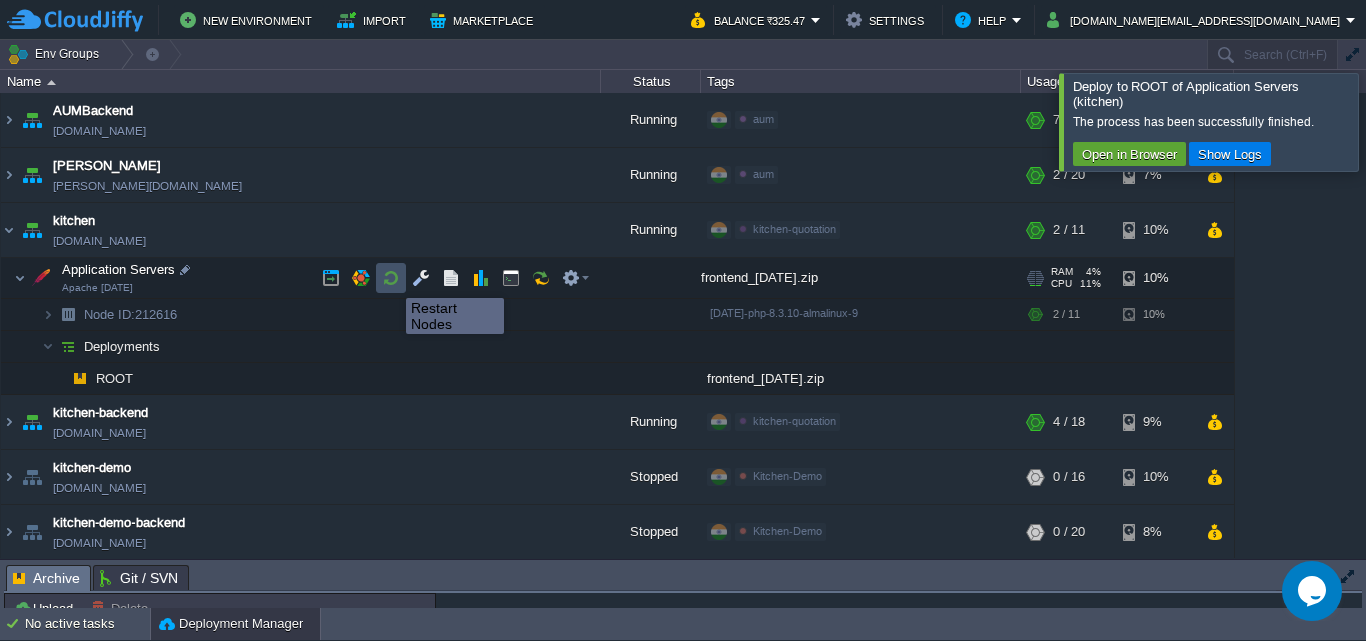 click at bounding box center [391, 278] 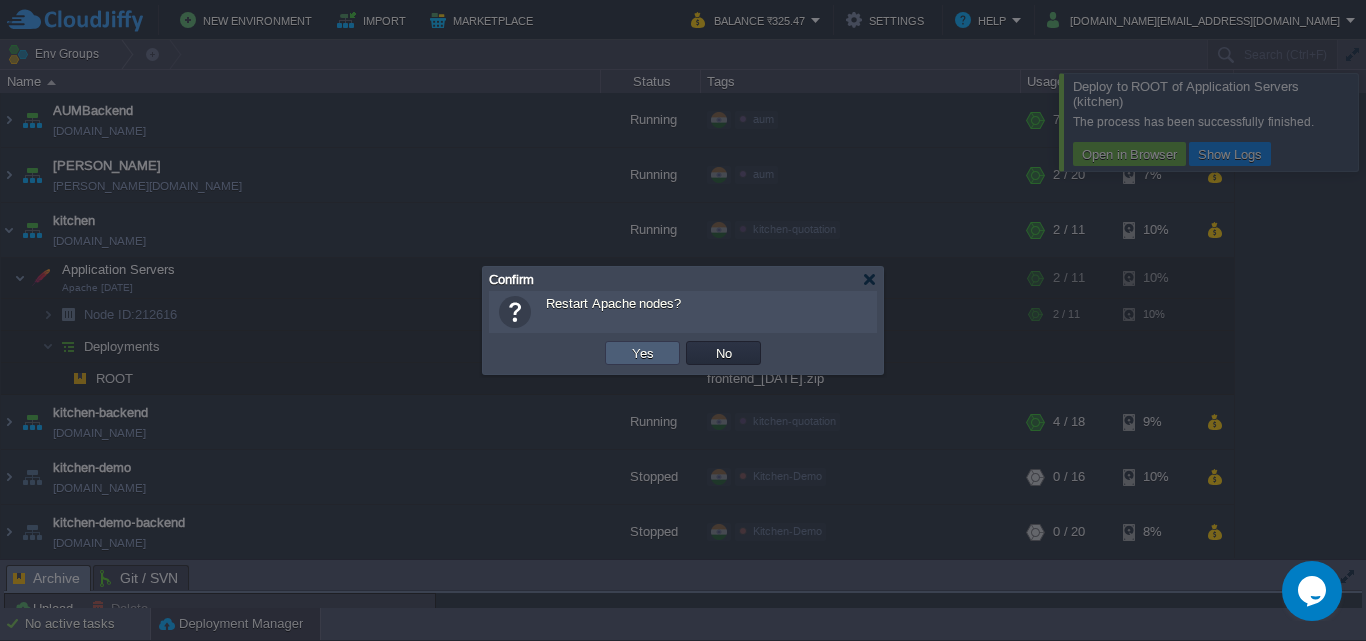 click on "Yes" at bounding box center (643, 353) 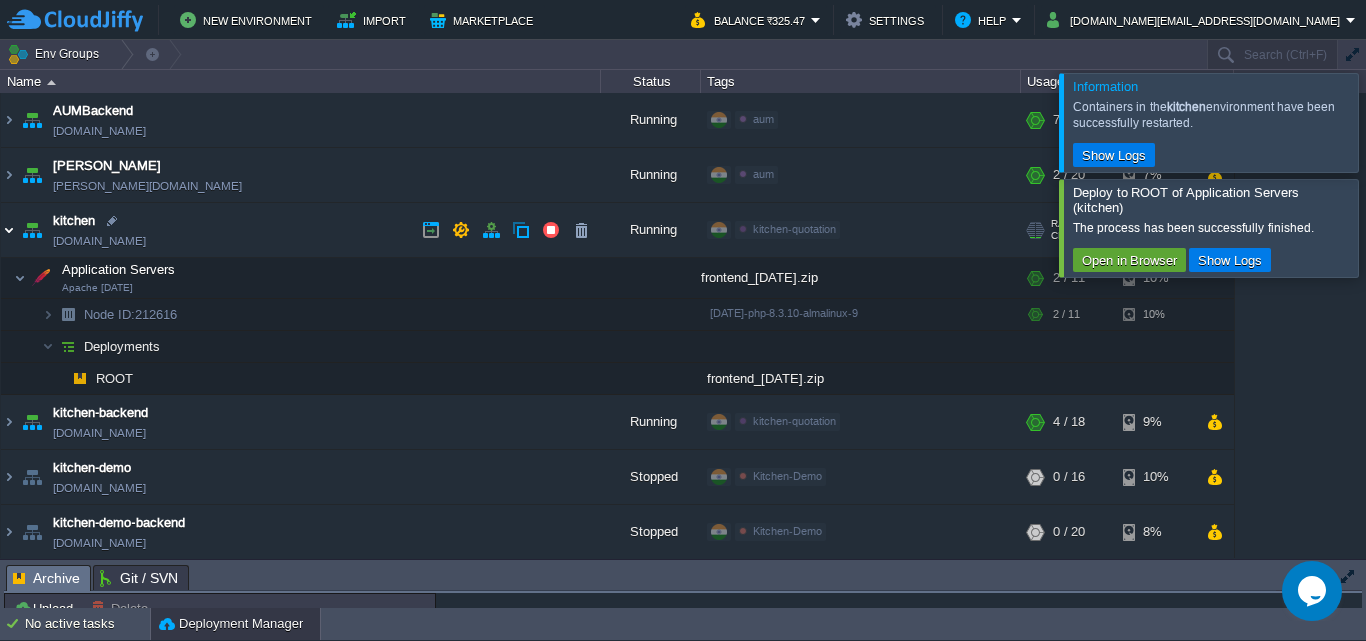 click at bounding box center (9, 230) 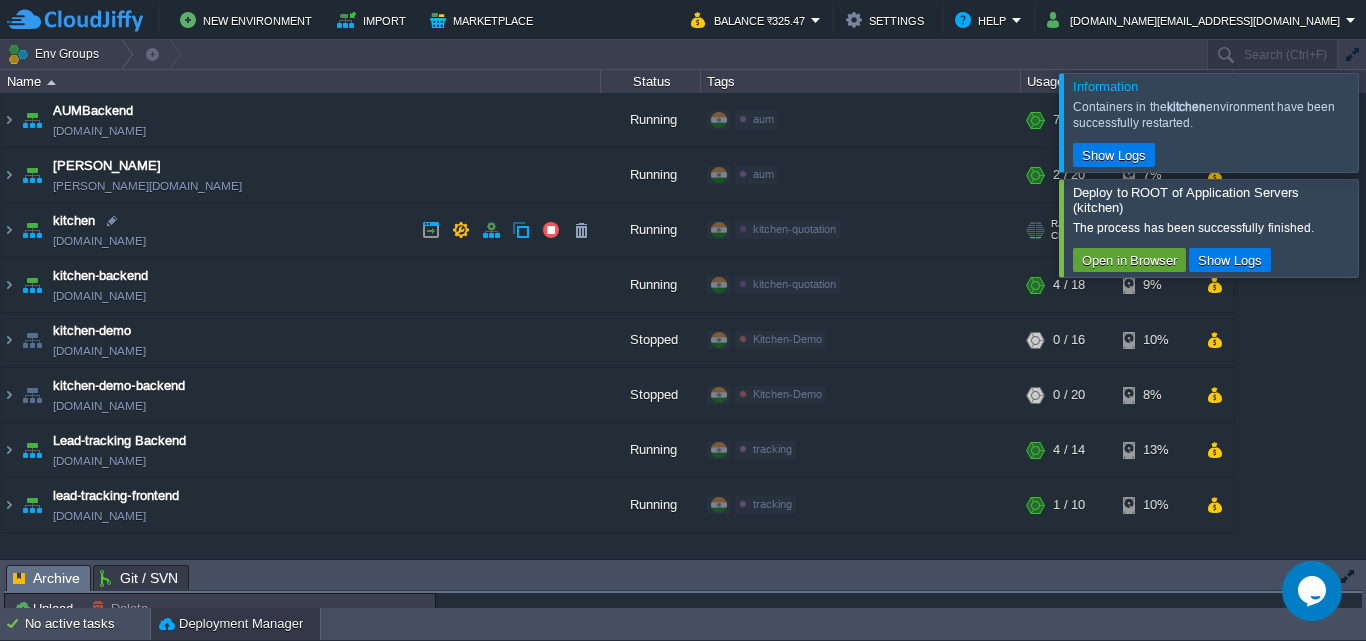 click on "[DOMAIN_NAME]" at bounding box center [99, 241] 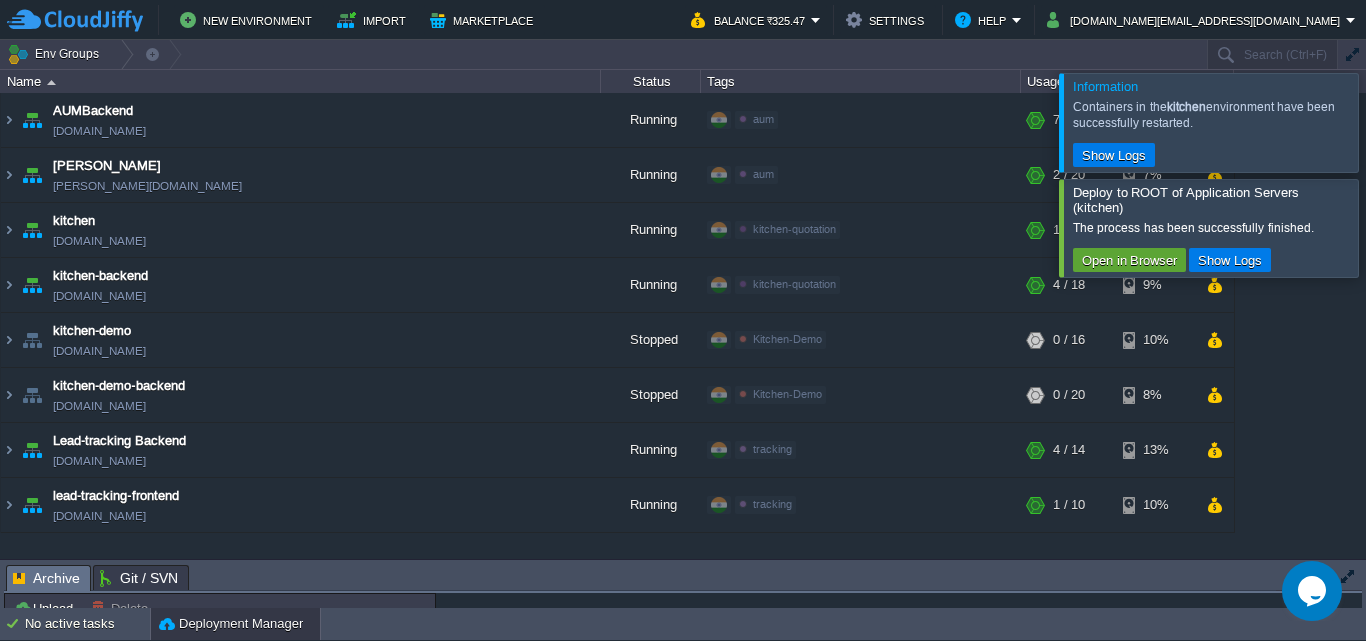 click at bounding box center (1390, 122) 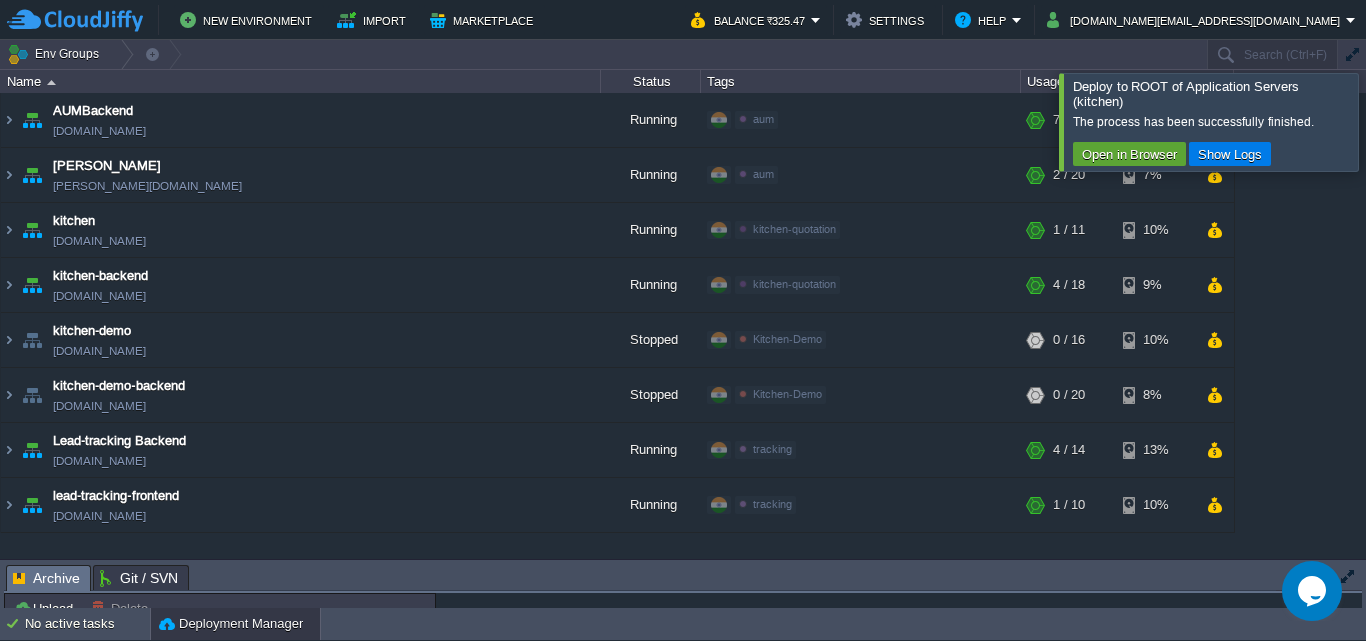 click at bounding box center [1390, 121] 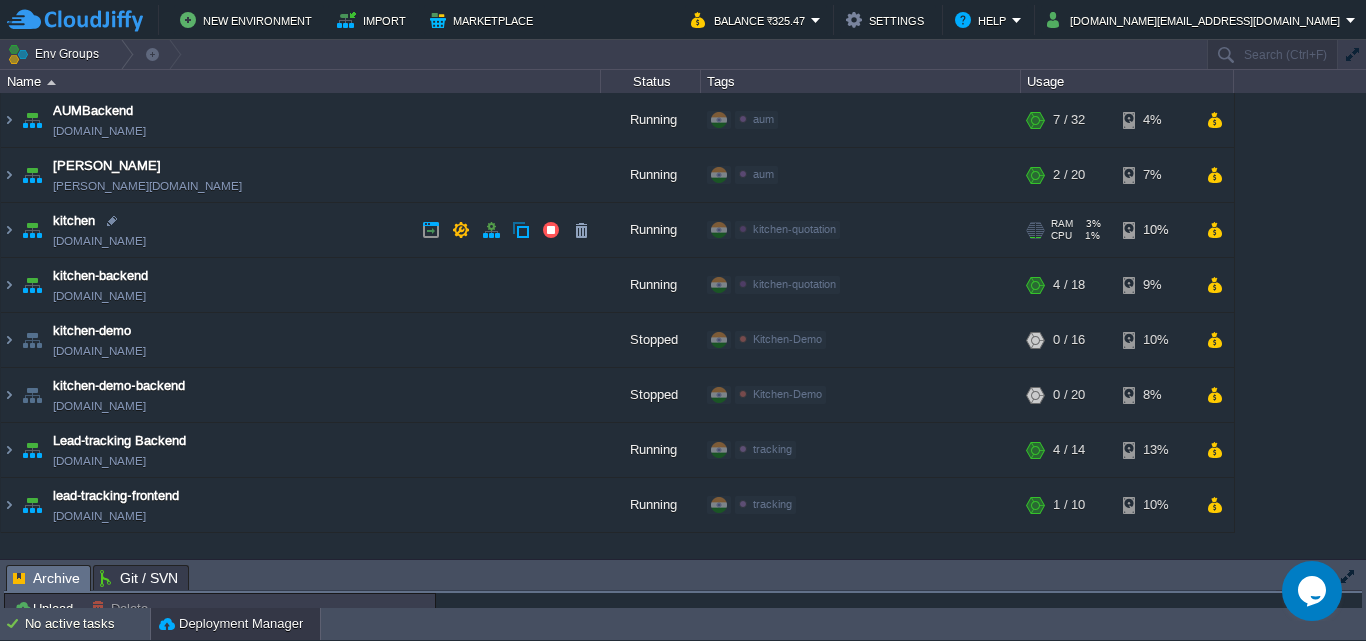 click on "[DOMAIN_NAME]" at bounding box center [99, 241] 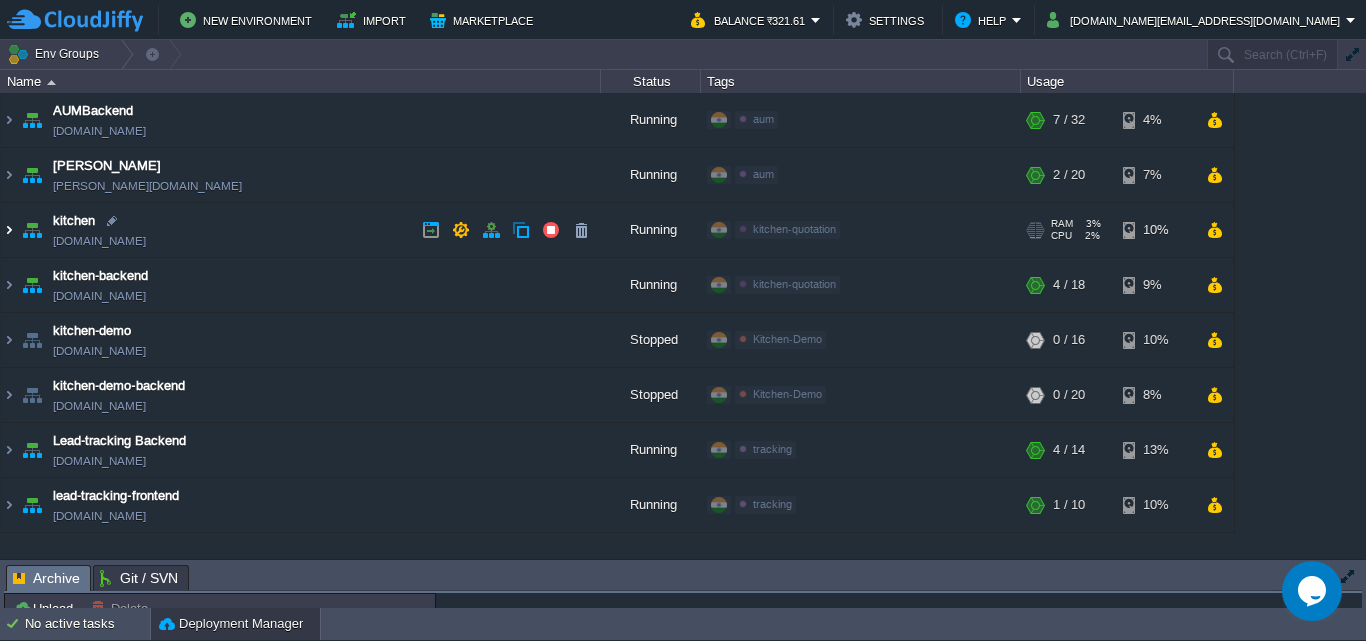 click at bounding box center (9, 230) 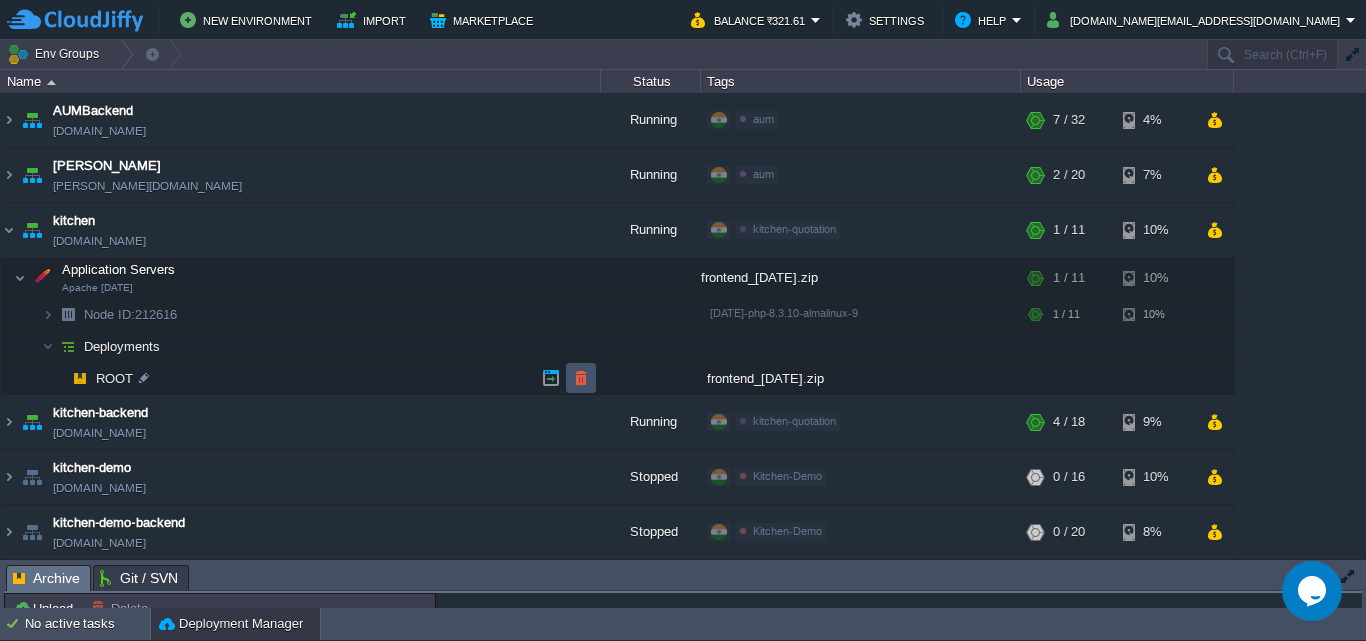 click at bounding box center [581, 378] 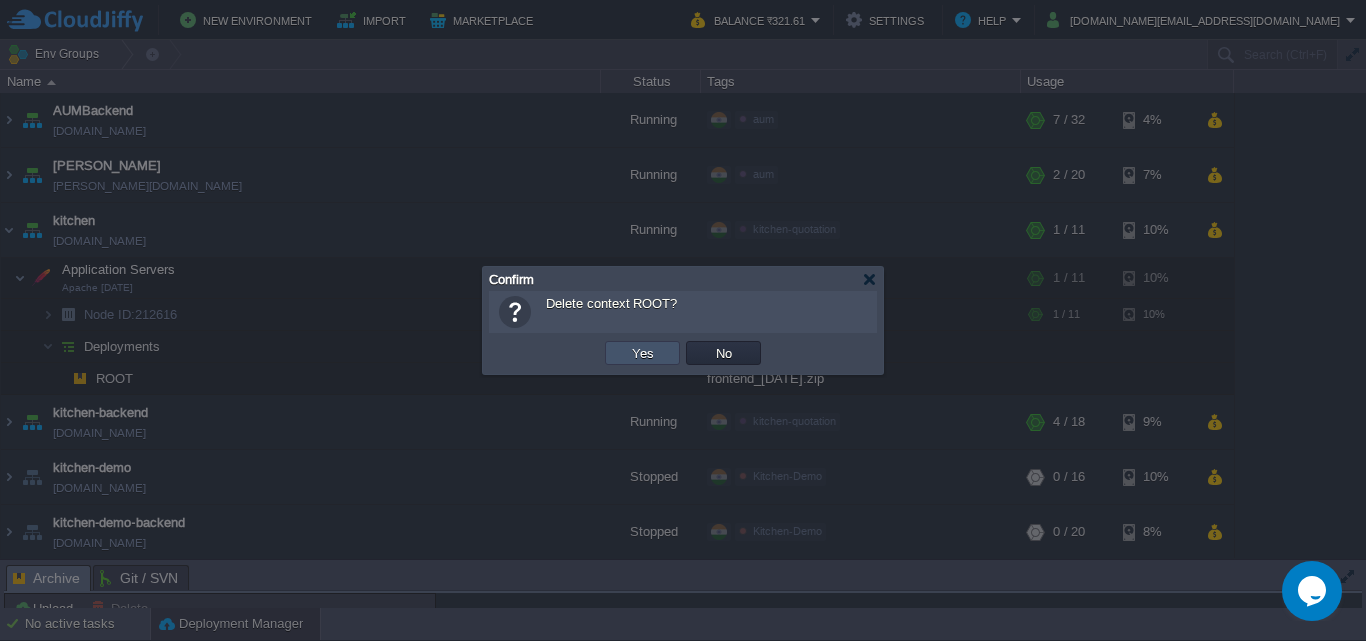 click on "Yes" at bounding box center [643, 353] 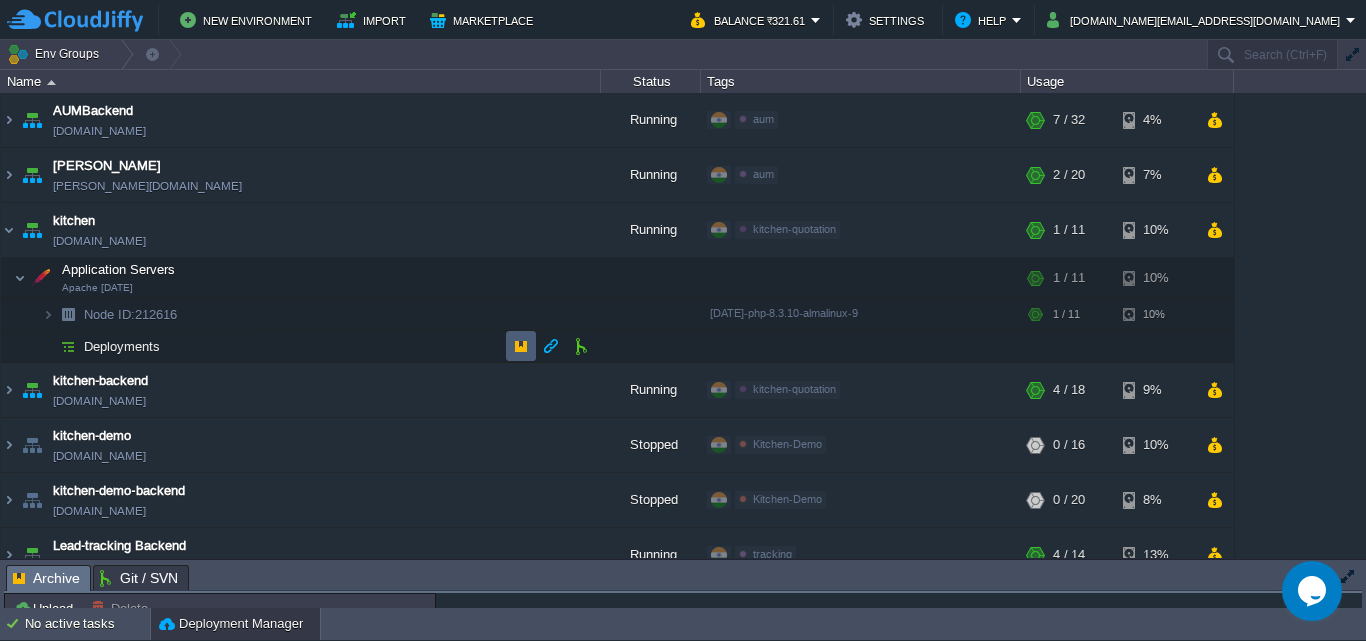 click at bounding box center [521, 346] 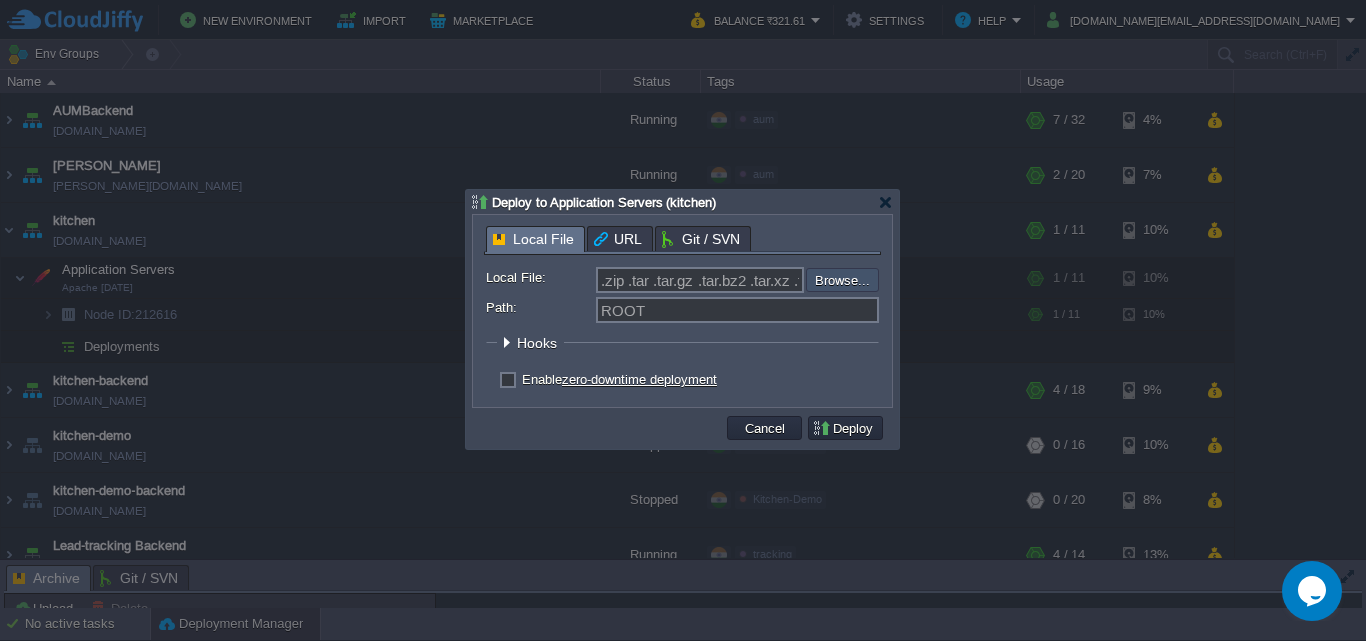click at bounding box center (752, 280) 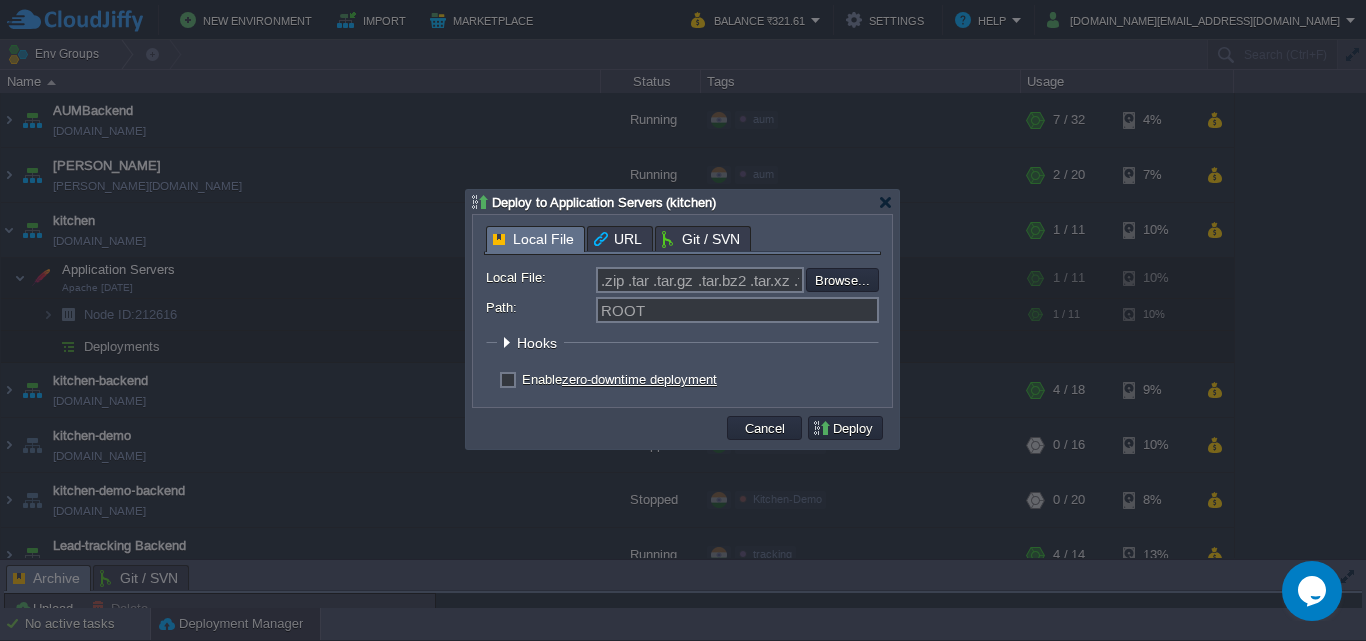 type on "C:\fakepath\frontend_[DATE].zip" 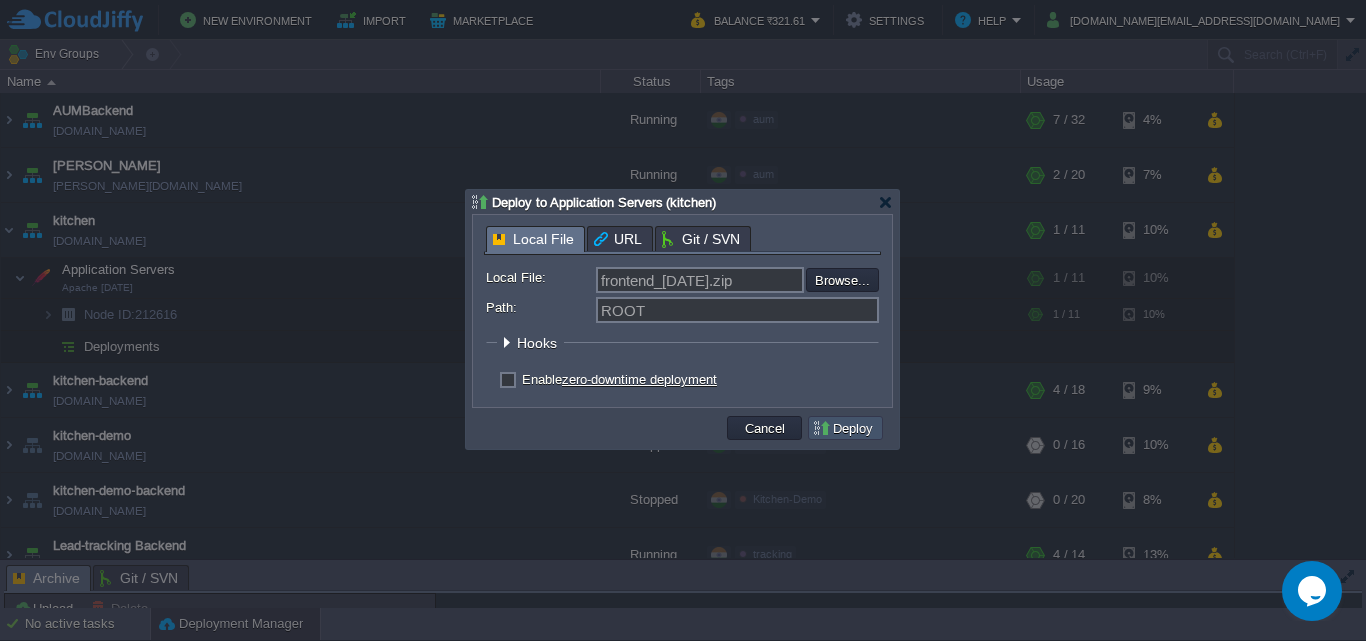 click on "Deploy" at bounding box center (845, 428) 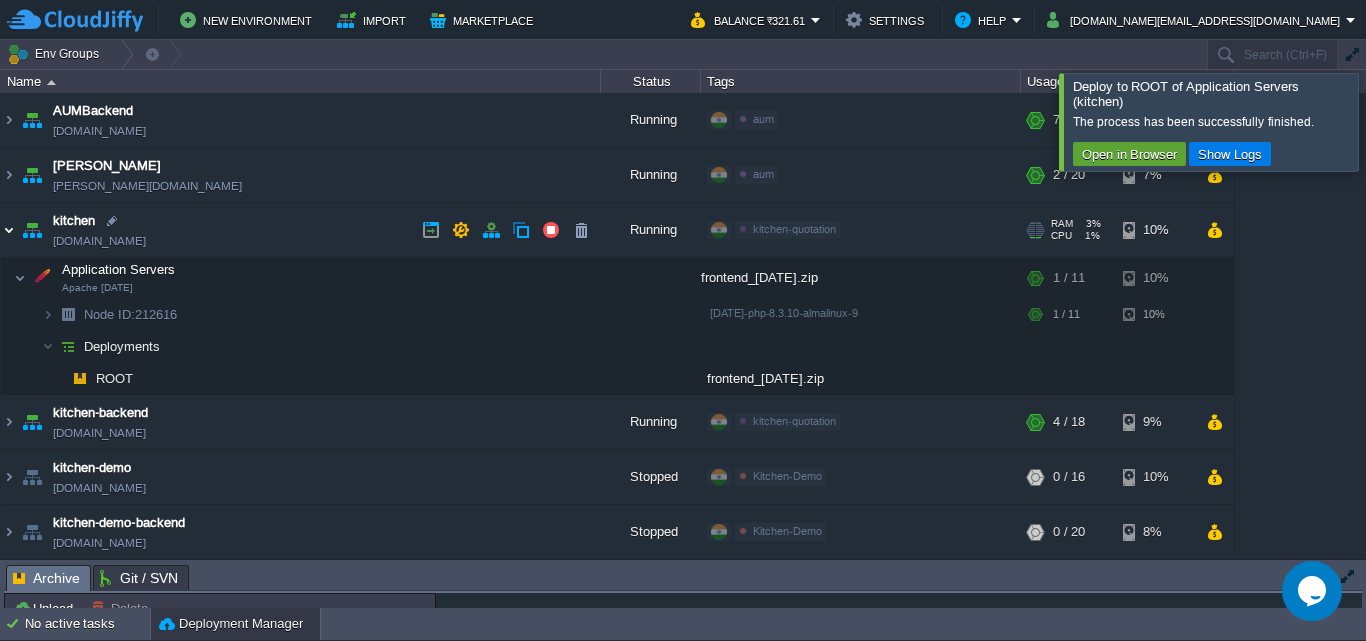 click at bounding box center [9, 230] 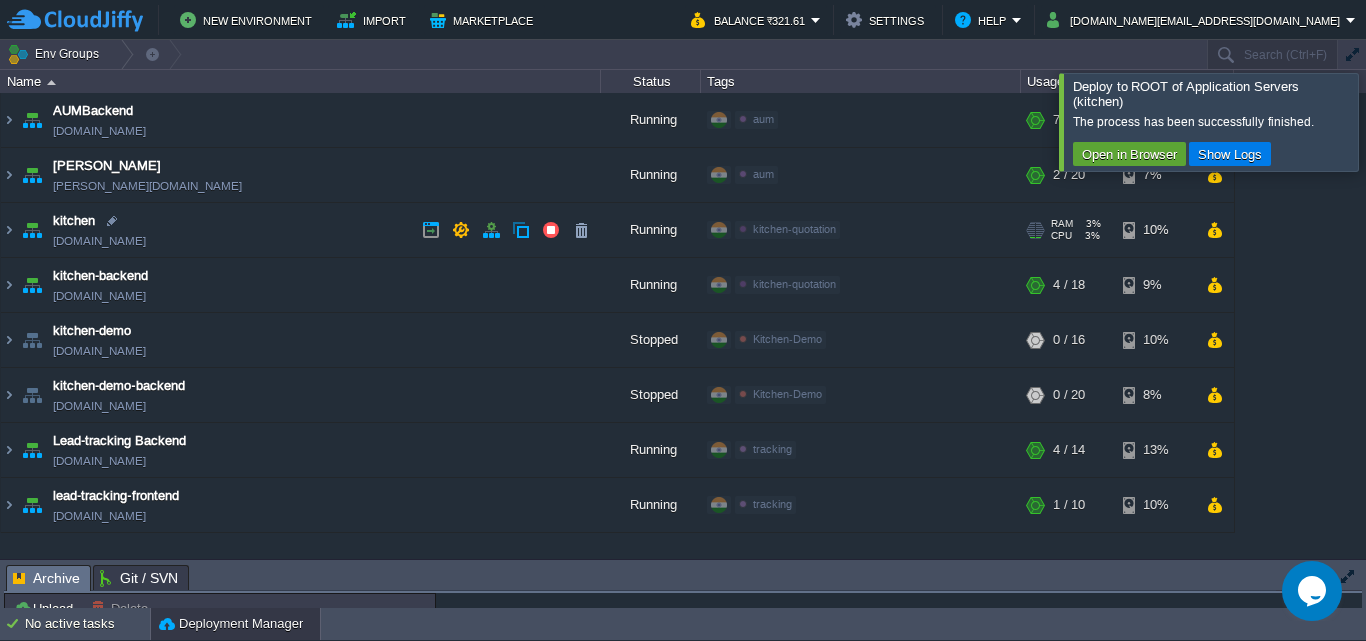click on "[DOMAIN_NAME]" at bounding box center (99, 241) 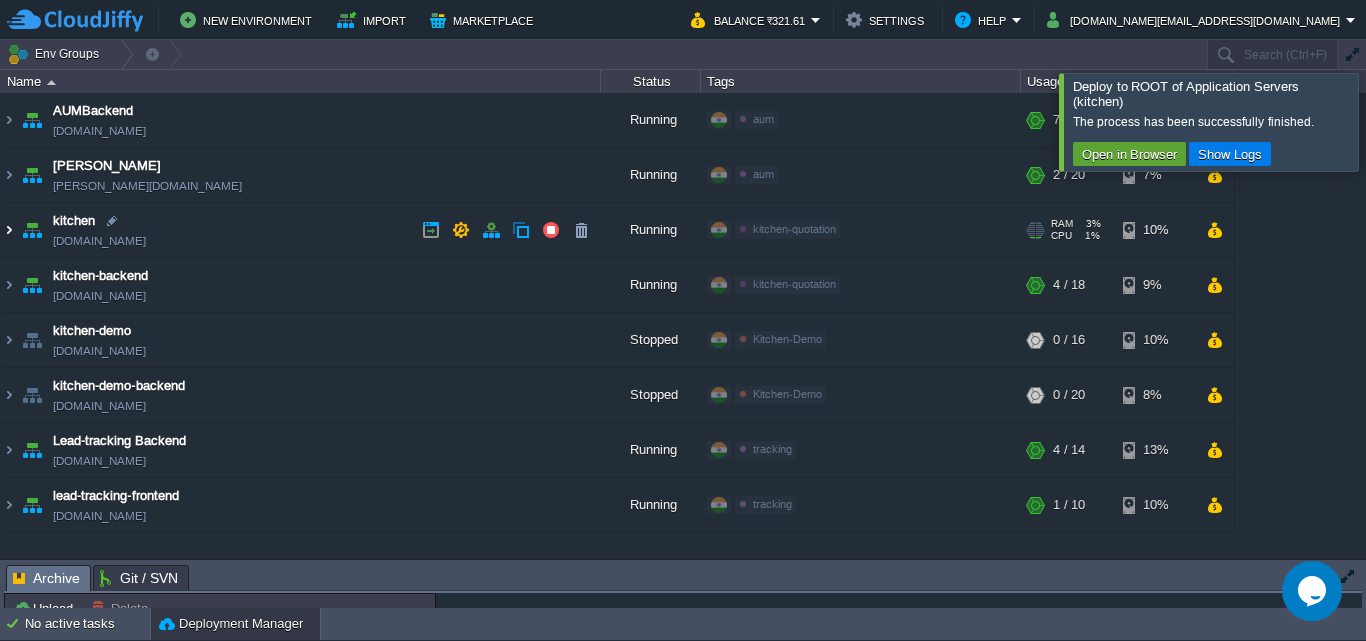 click at bounding box center [9, 230] 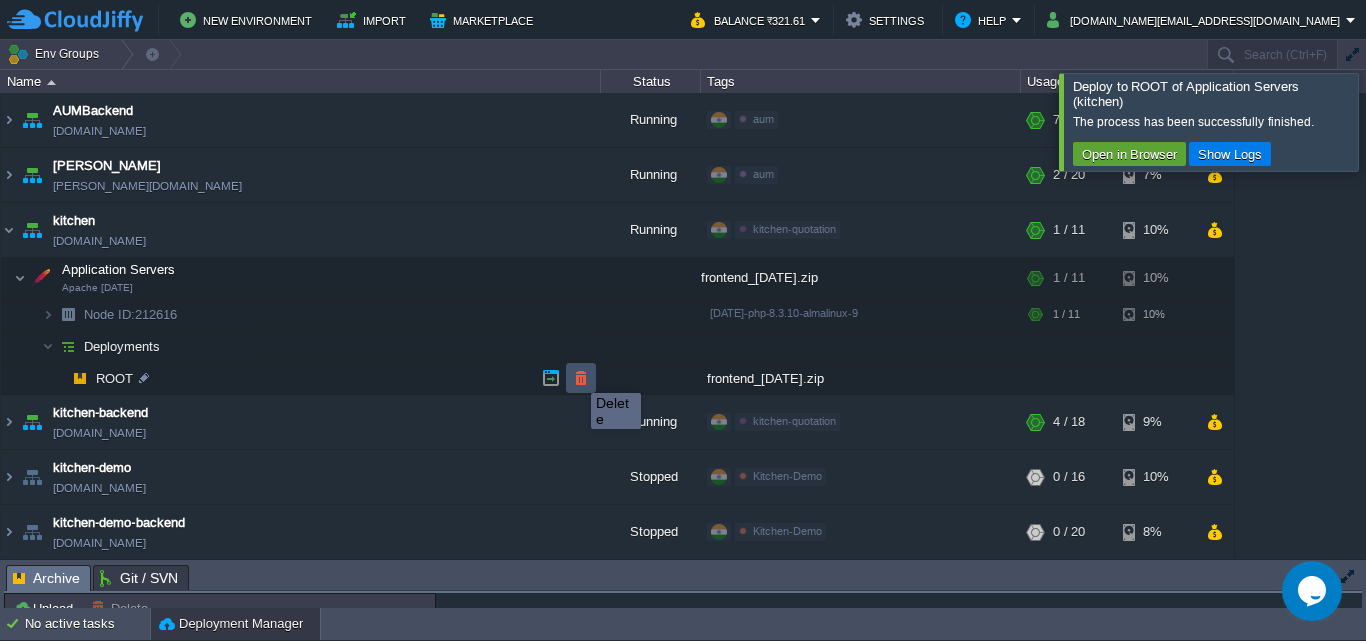 click at bounding box center [581, 378] 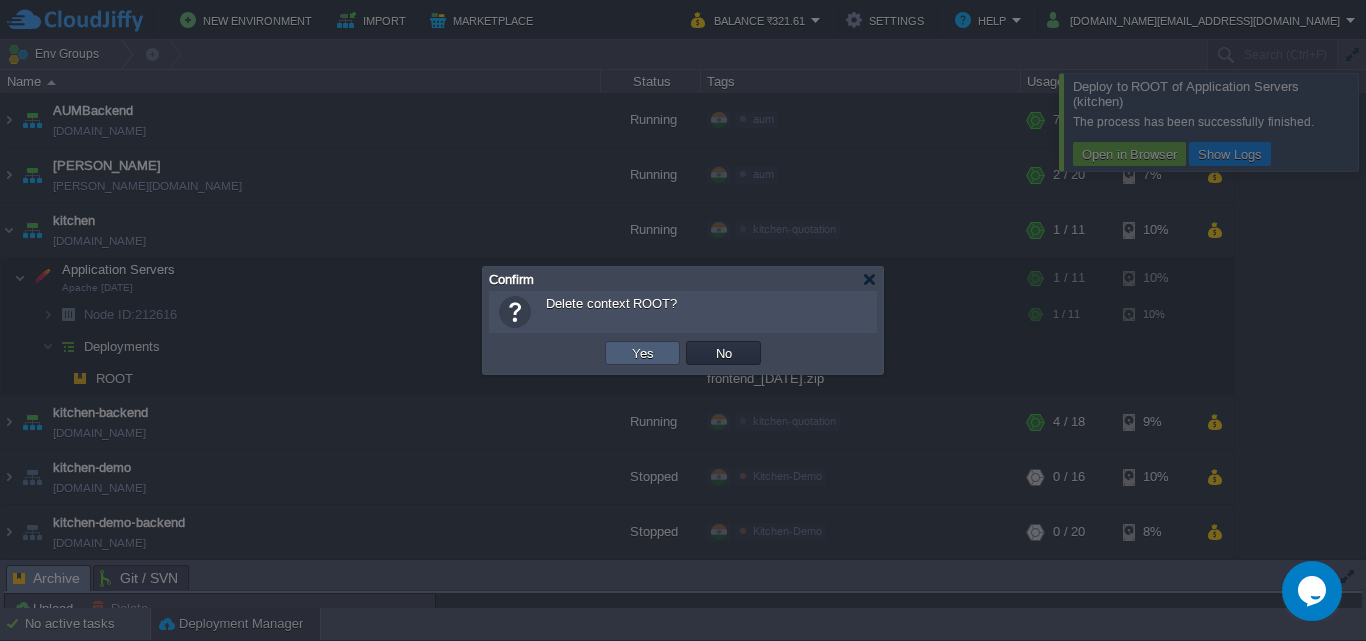 click on "Yes" at bounding box center (642, 353) 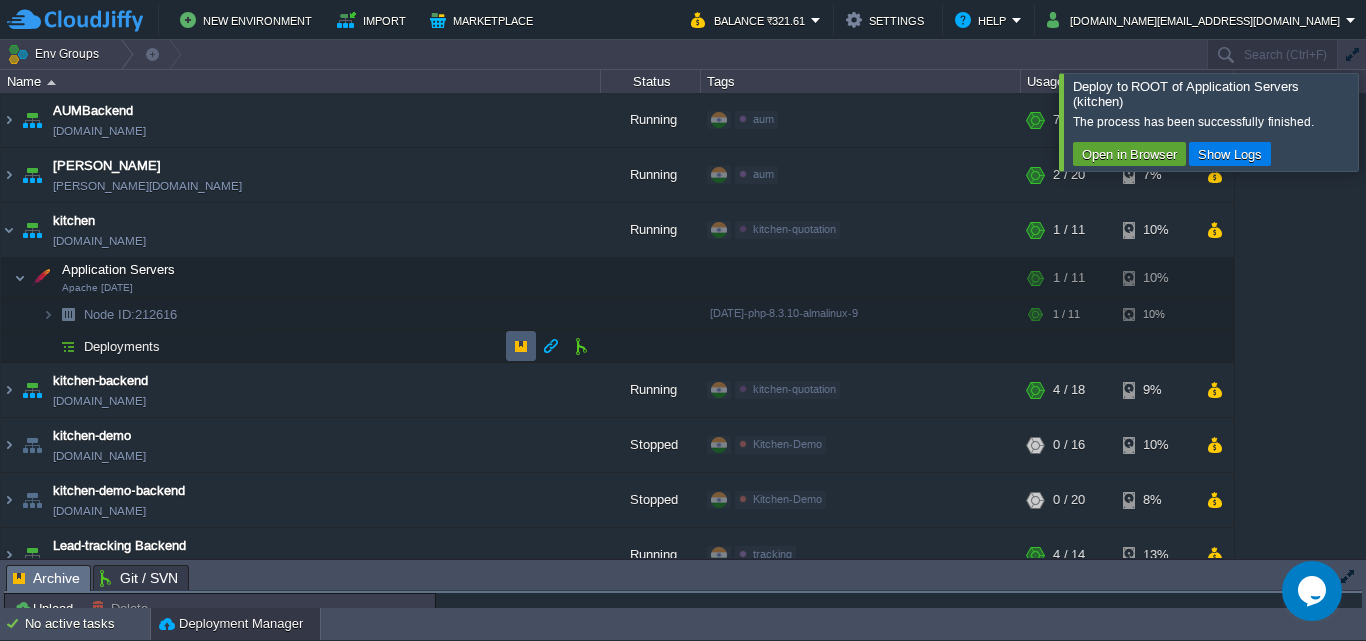 click at bounding box center (521, 346) 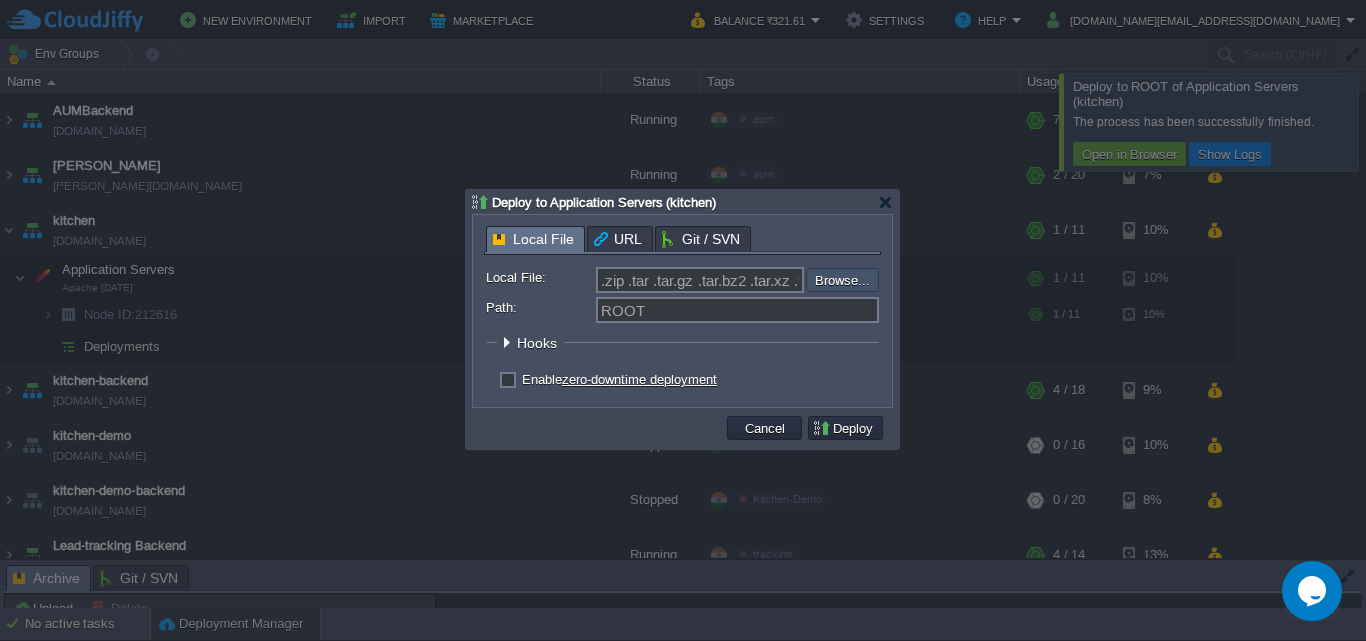 click at bounding box center (752, 280) 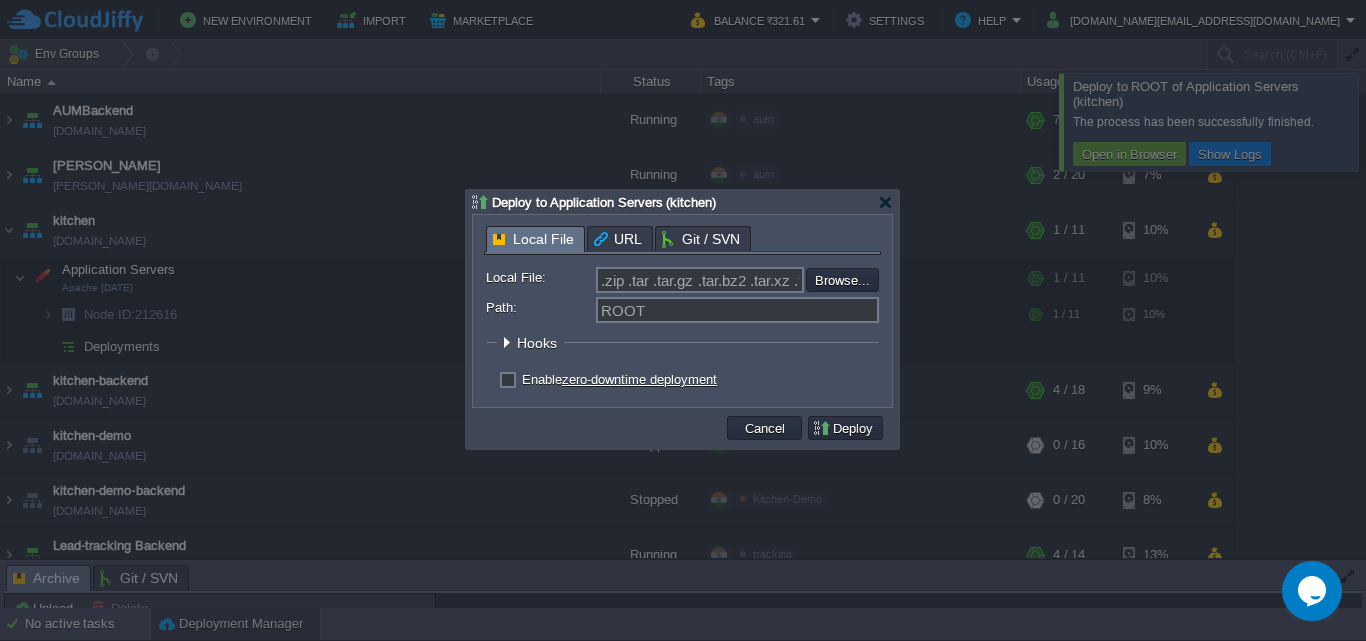 type on "C:\fakepath\frontend_[DATE].zip" 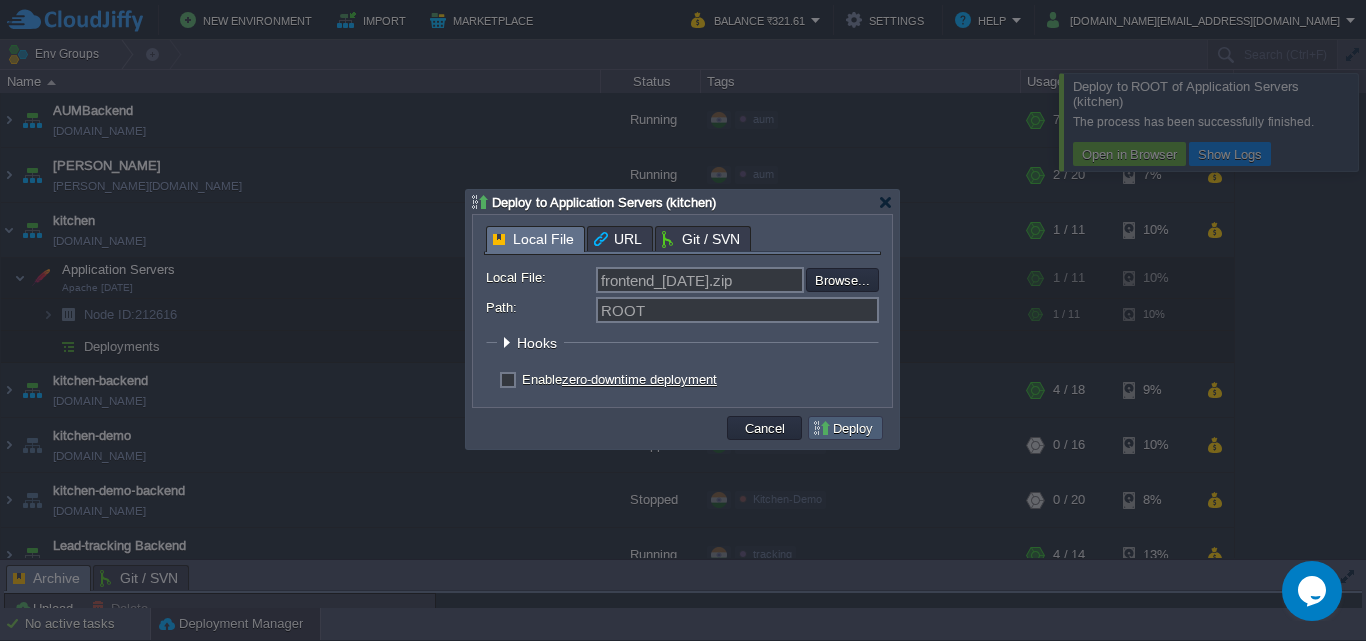 click on "Deploy" at bounding box center (845, 428) 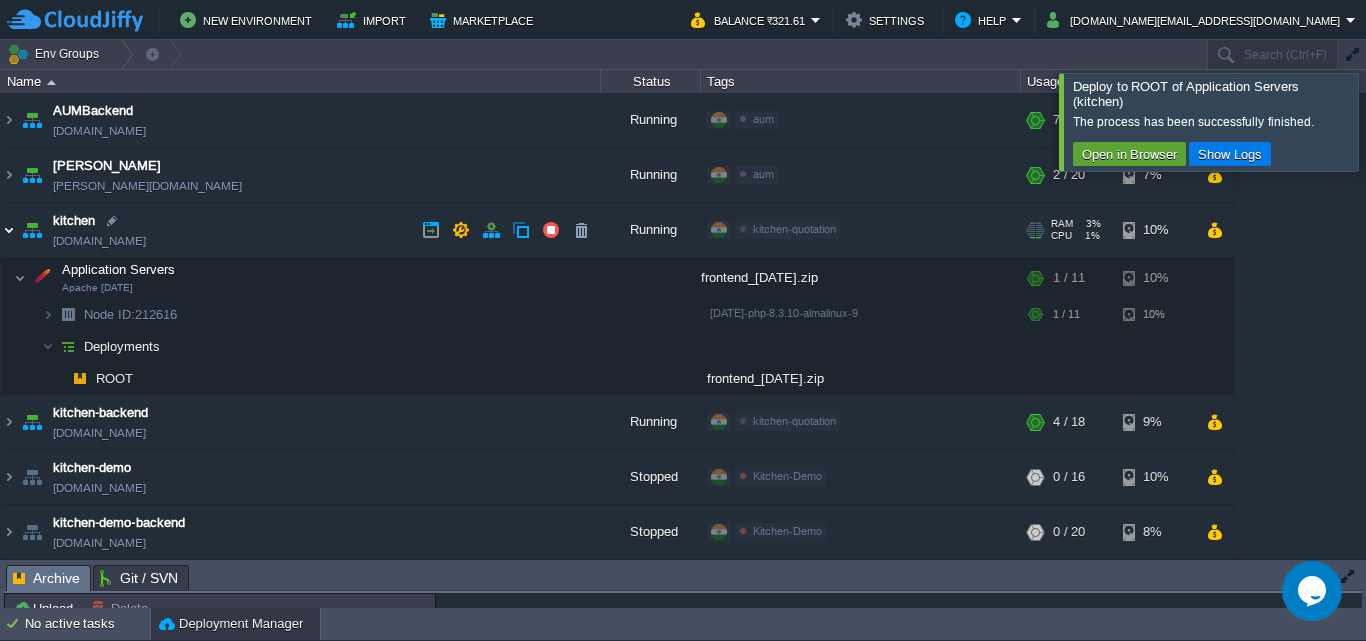 click at bounding box center (9, 230) 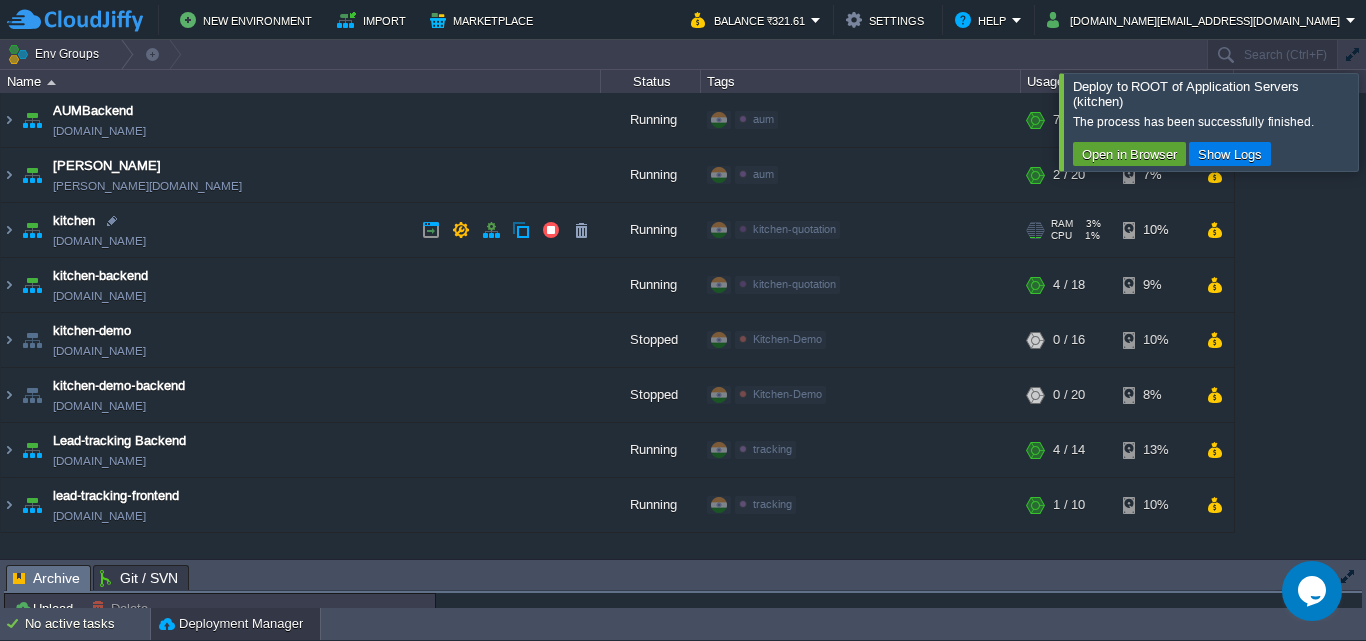 click on "[DOMAIN_NAME]" at bounding box center (99, 241) 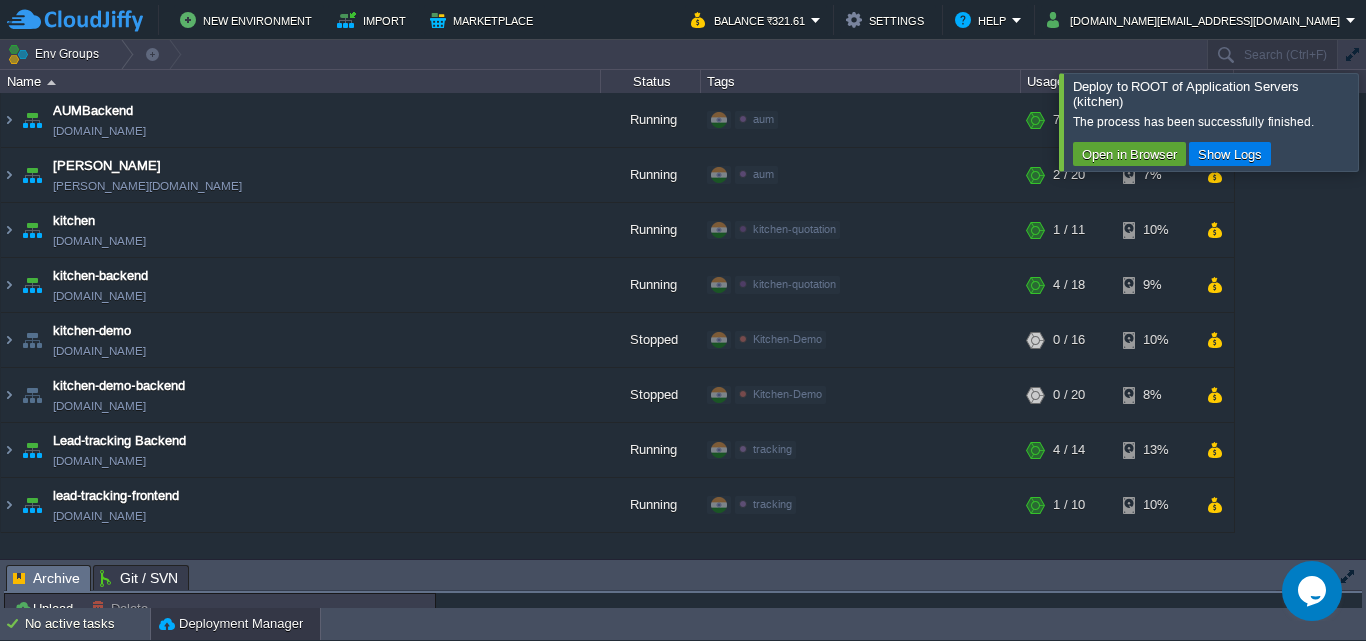 click on "AUMBackend [DOMAIN_NAME] Running                                                                                                                                 aum                           Edit                                                                                                                                                            RAM                 17%                                         CPU                 1%                             7 / 32                    4%       aumtech [DOMAIN_NAME] Running                                                                                                                                 aum                           Edit                                                                                                                                                            RAM                 3%                                         CPU                 1%                             2 / 20                    7%" at bounding box center [617, 313] 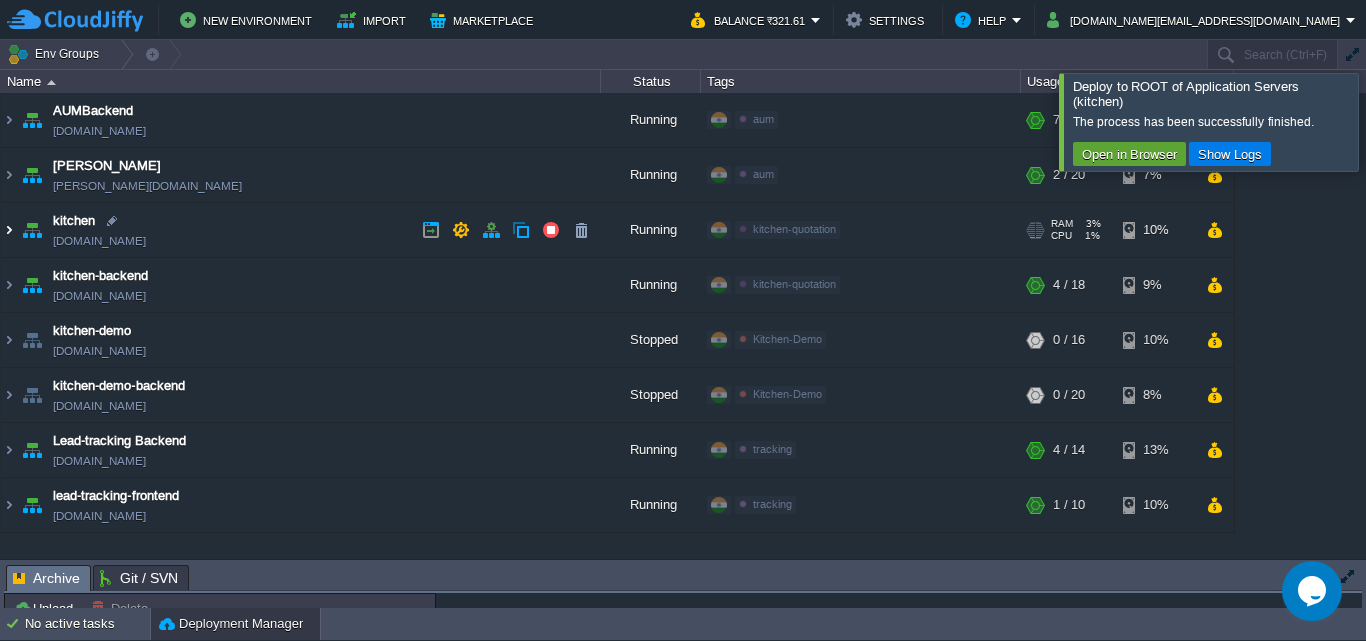 click at bounding box center [9, 230] 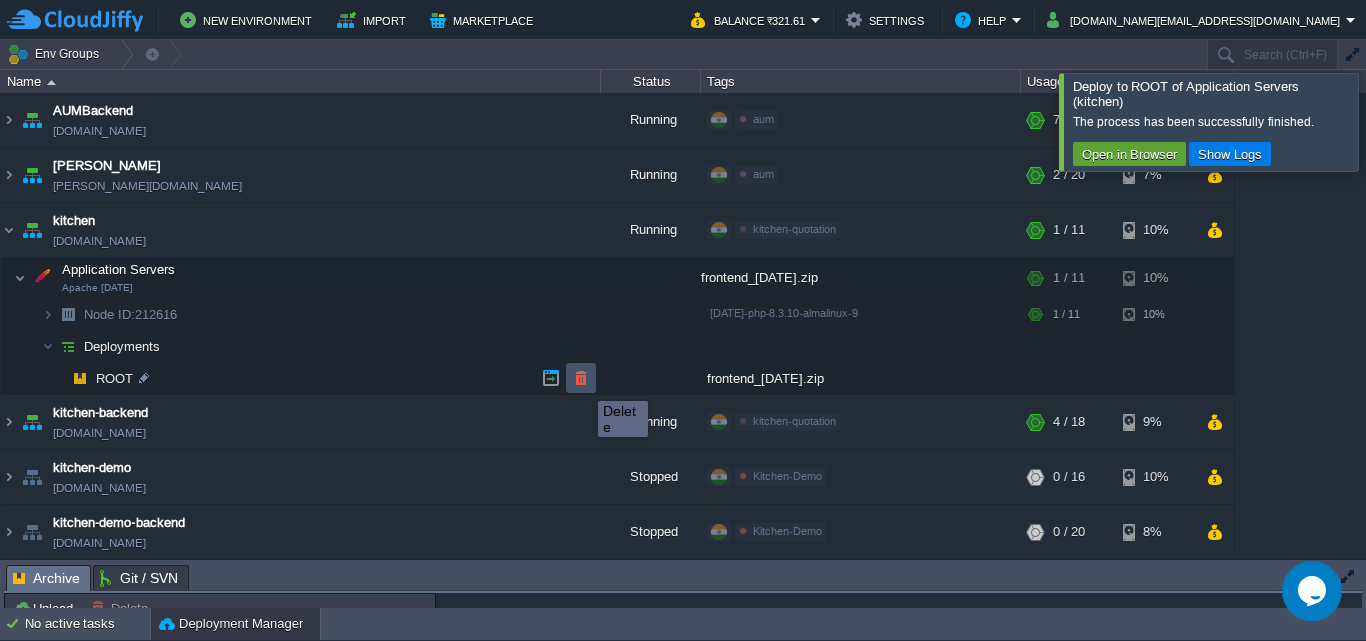 click at bounding box center [581, 378] 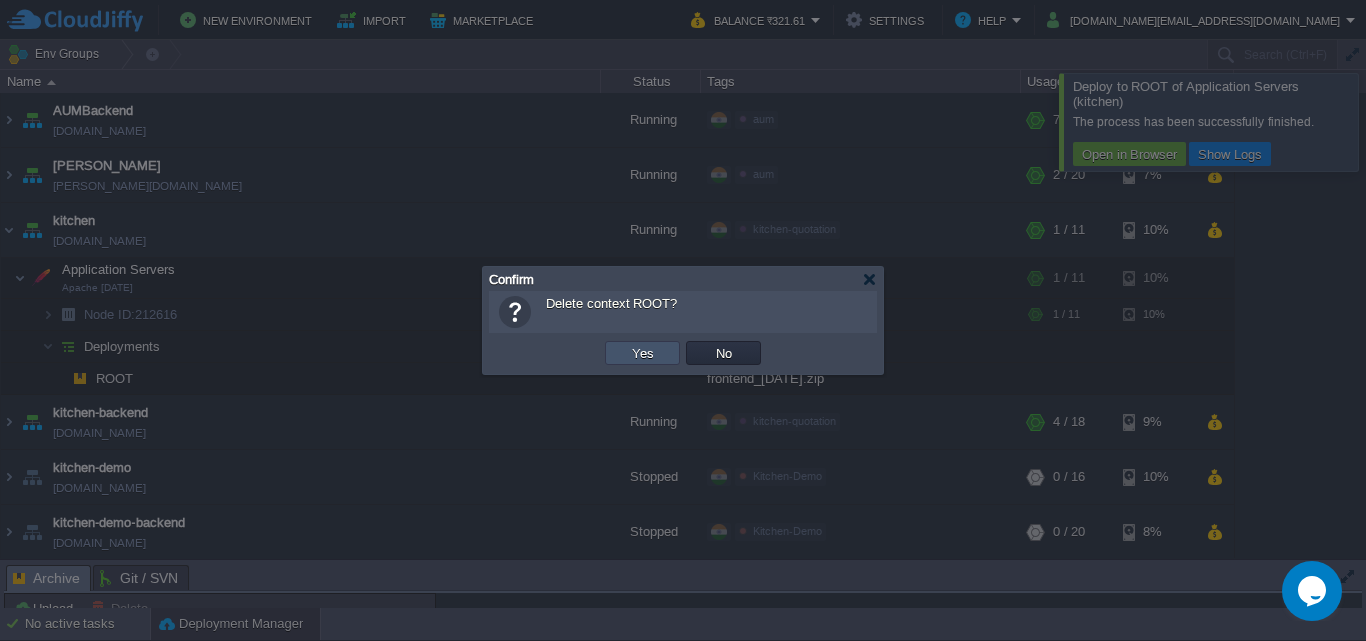 click on "Yes" at bounding box center [643, 353] 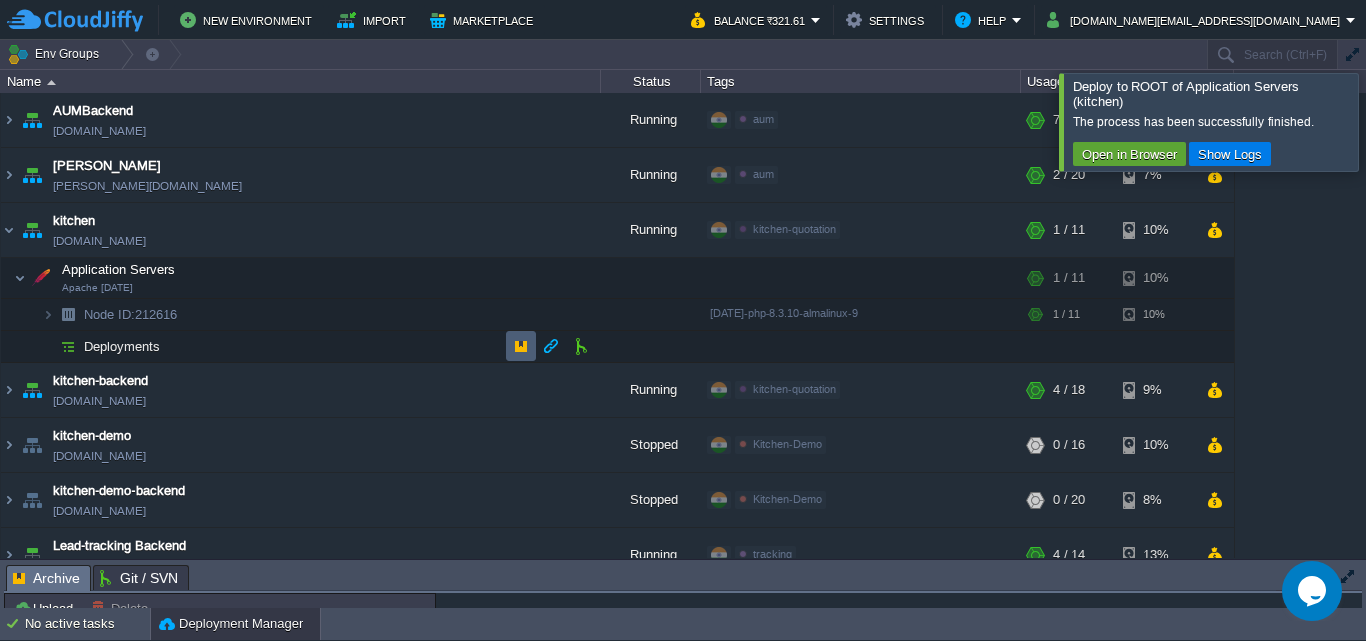 click at bounding box center (521, 346) 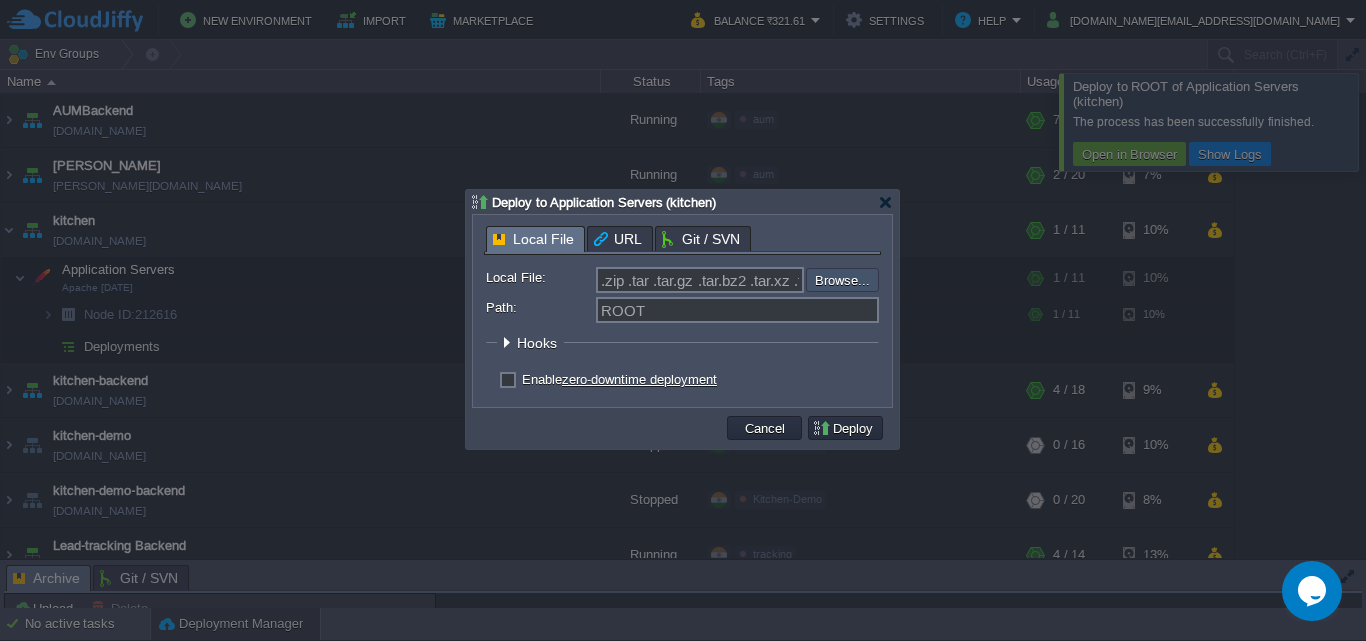 click at bounding box center [752, 280] 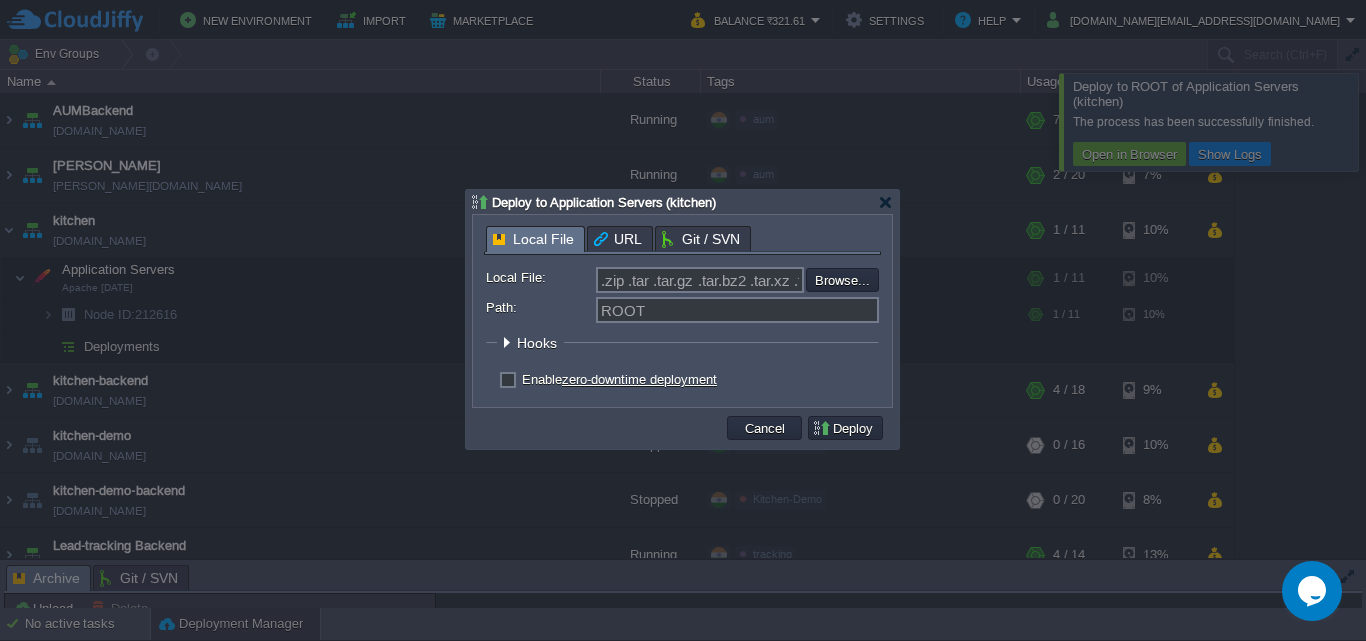 type on "C:\fakepath\frontend_[DATE].zip" 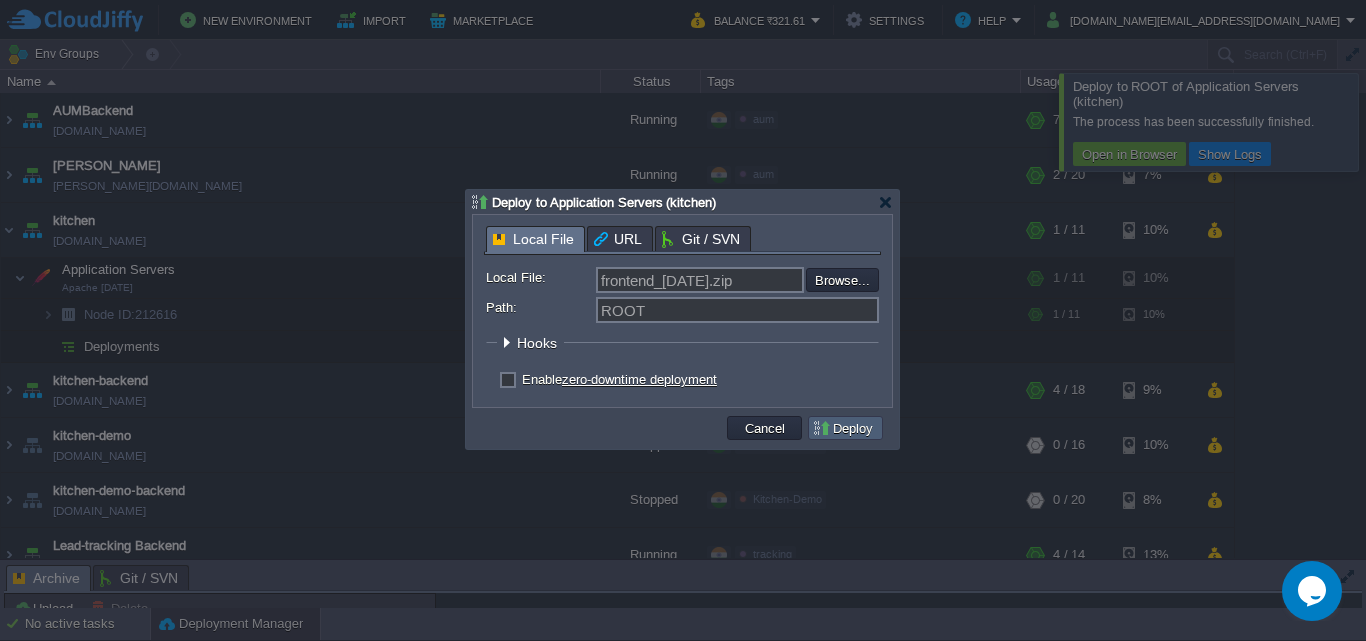 click on "Deploy" at bounding box center [845, 428] 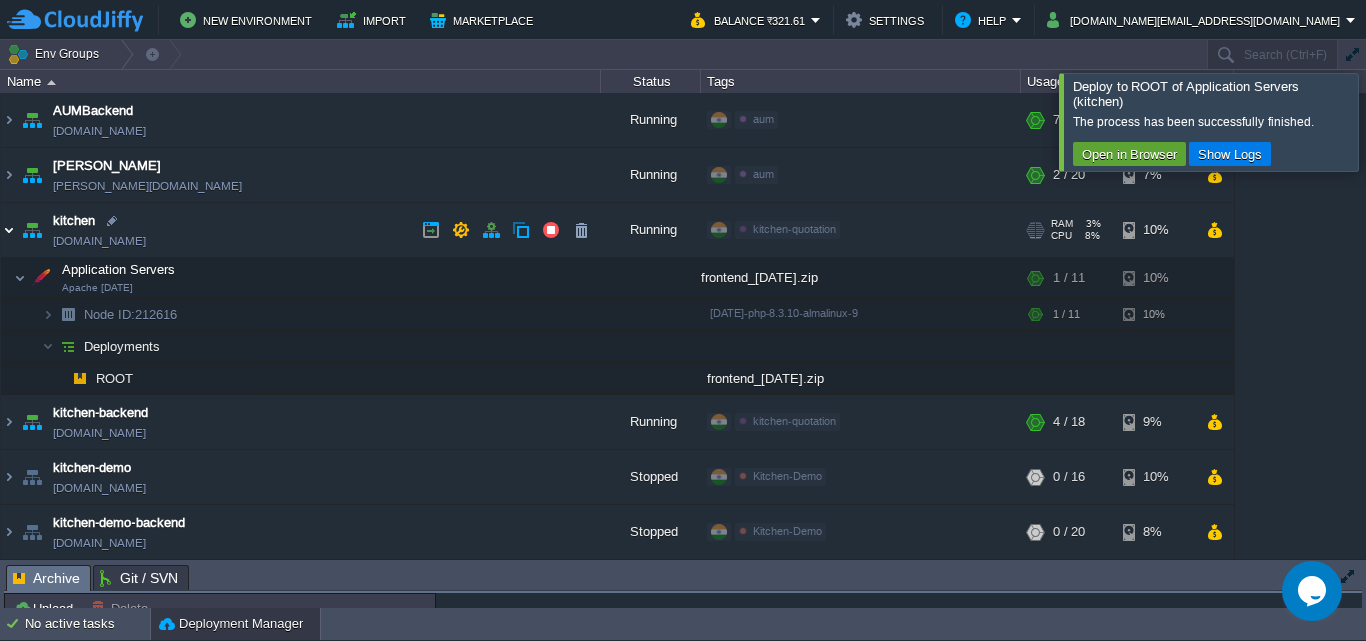 click at bounding box center (9, 230) 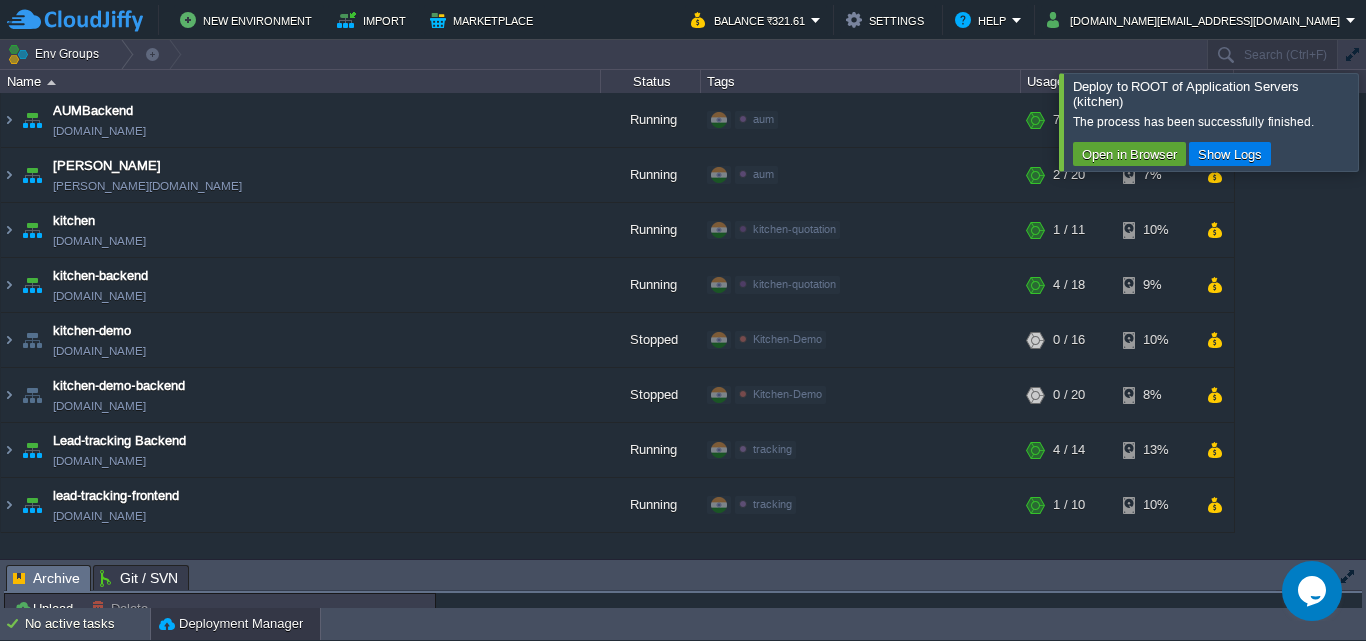 click at bounding box center (1390, 121) 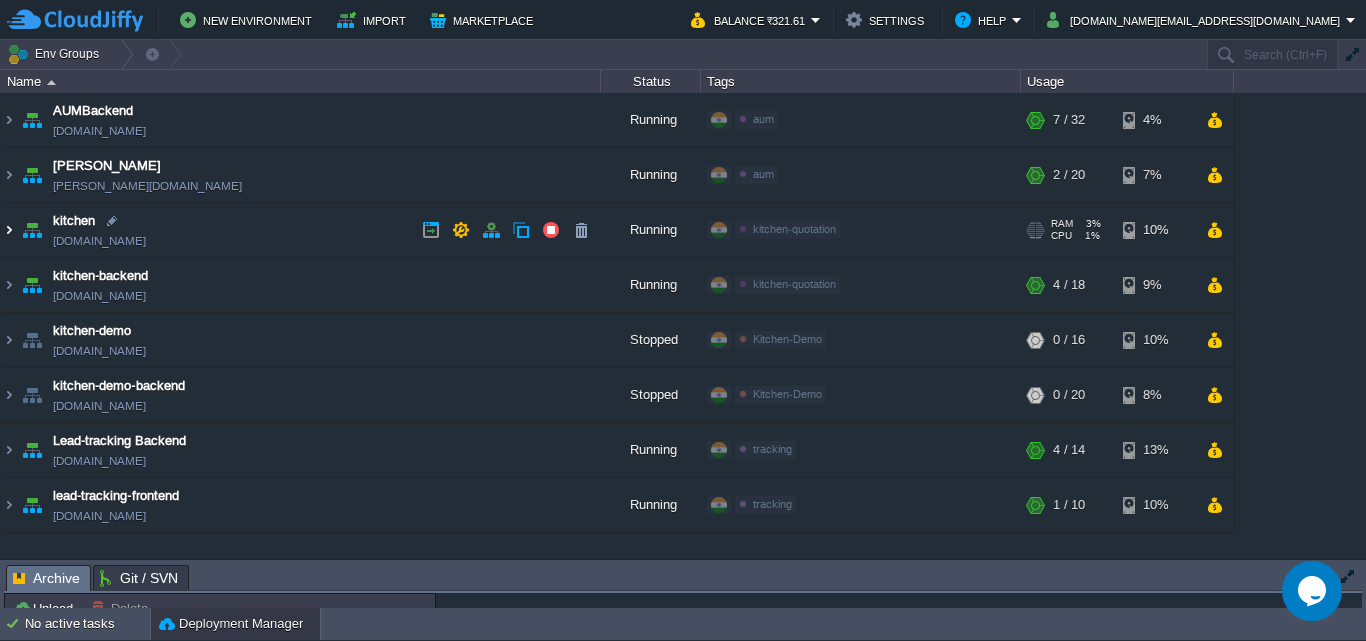 click at bounding box center (9, 230) 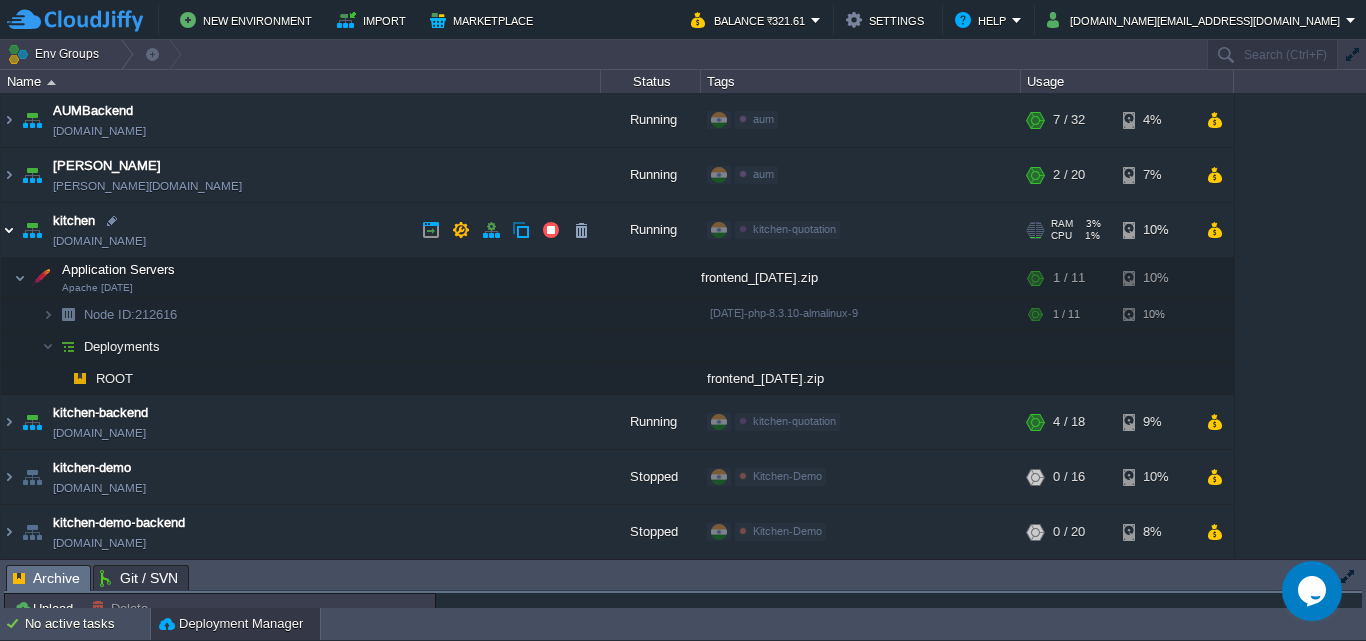 click at bounding box center [9, 230] 